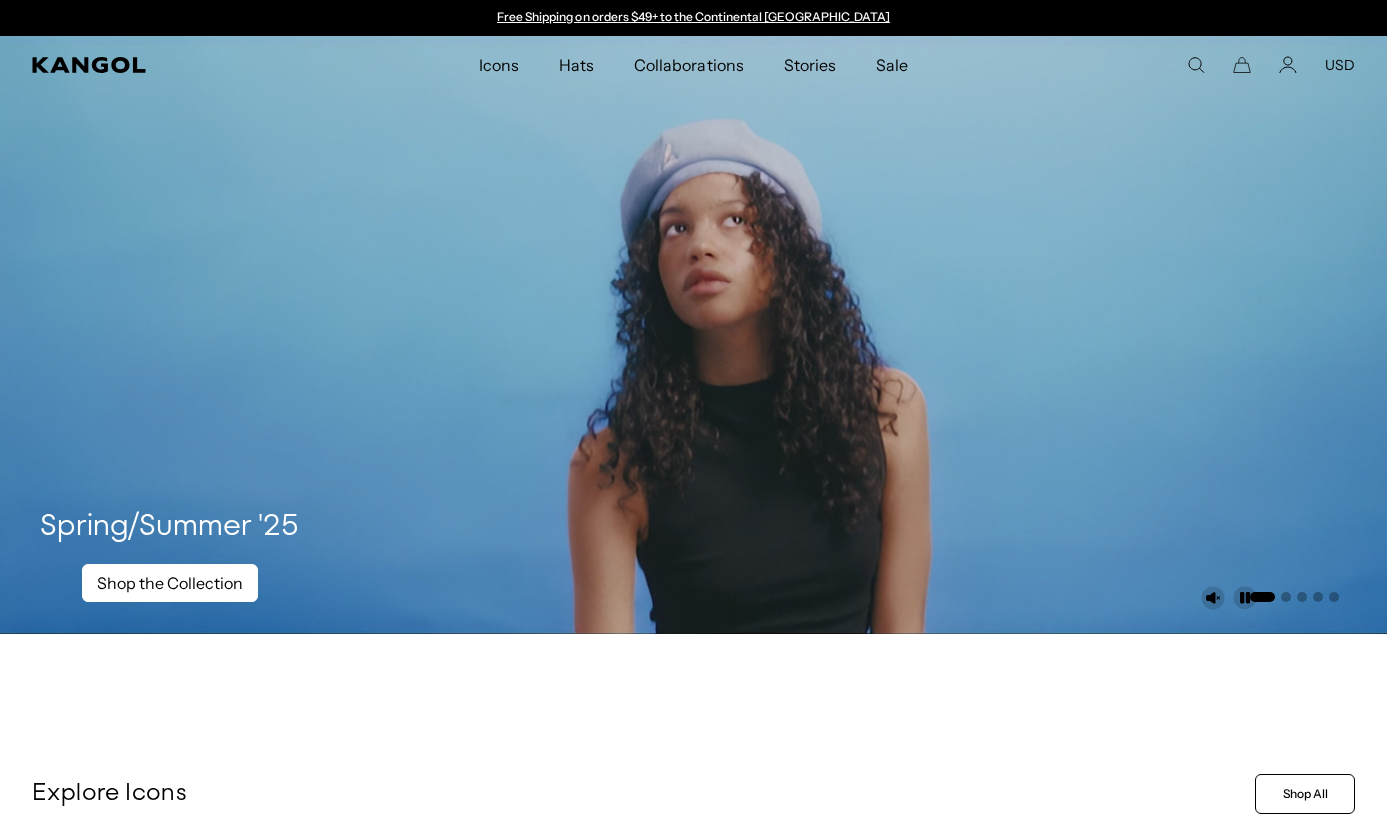 scroll, scrollTop: 0, scrollLeft: 0, axis: both 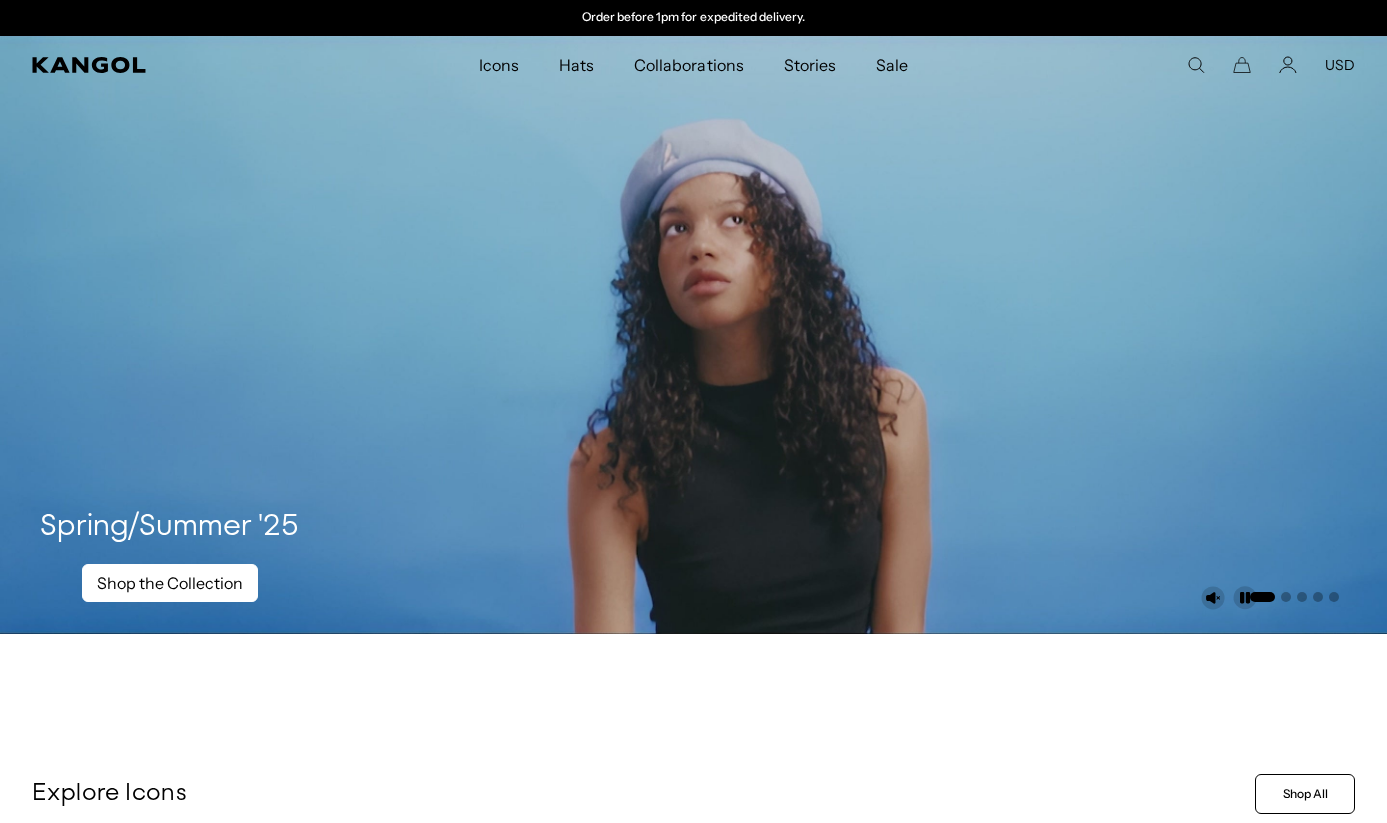 click on "Icons
Icons
Buckets & Casuals
504s & 507s
Berets" at bounding box center [693, 65] 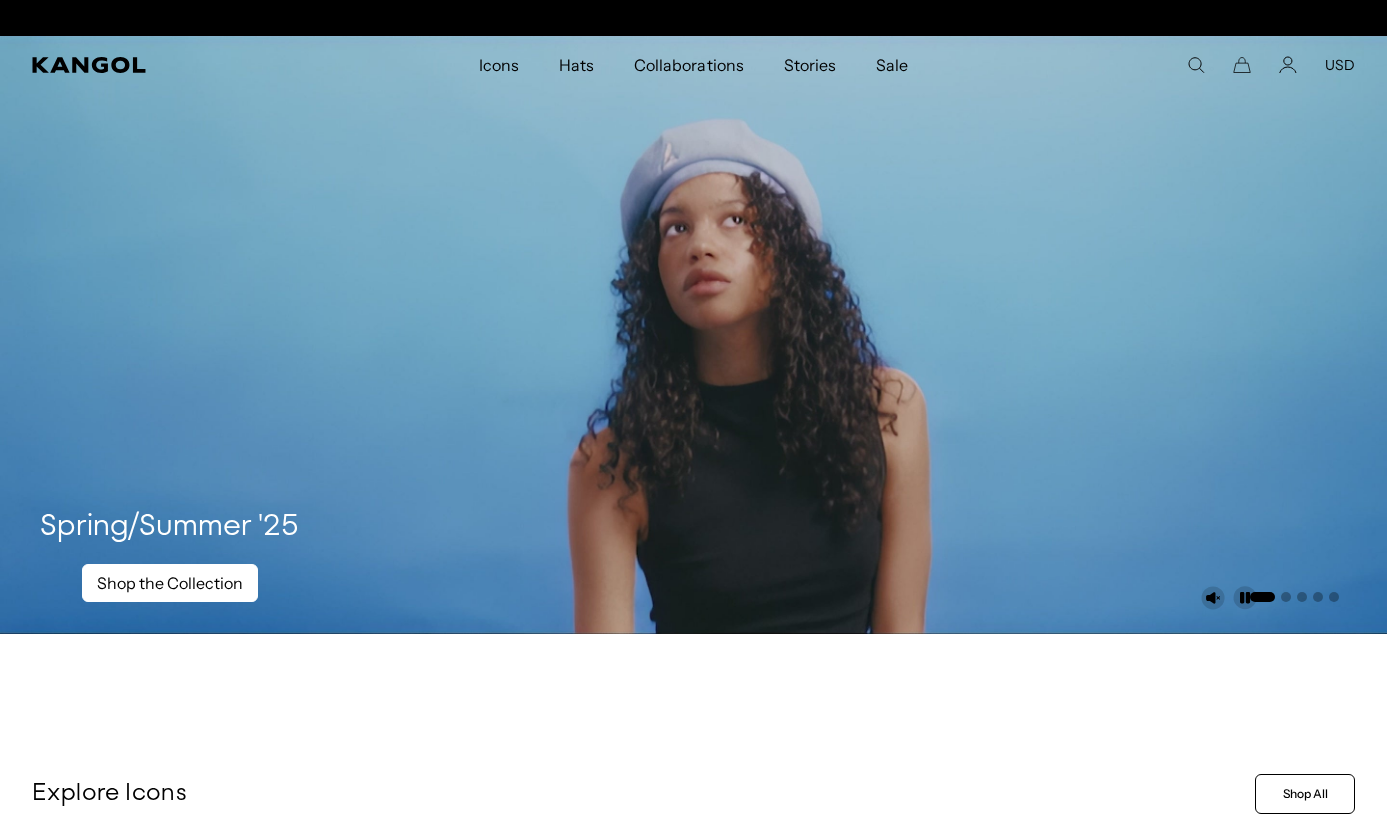scroll, scrollTop: 0, scrollLeft: 0, axis: both 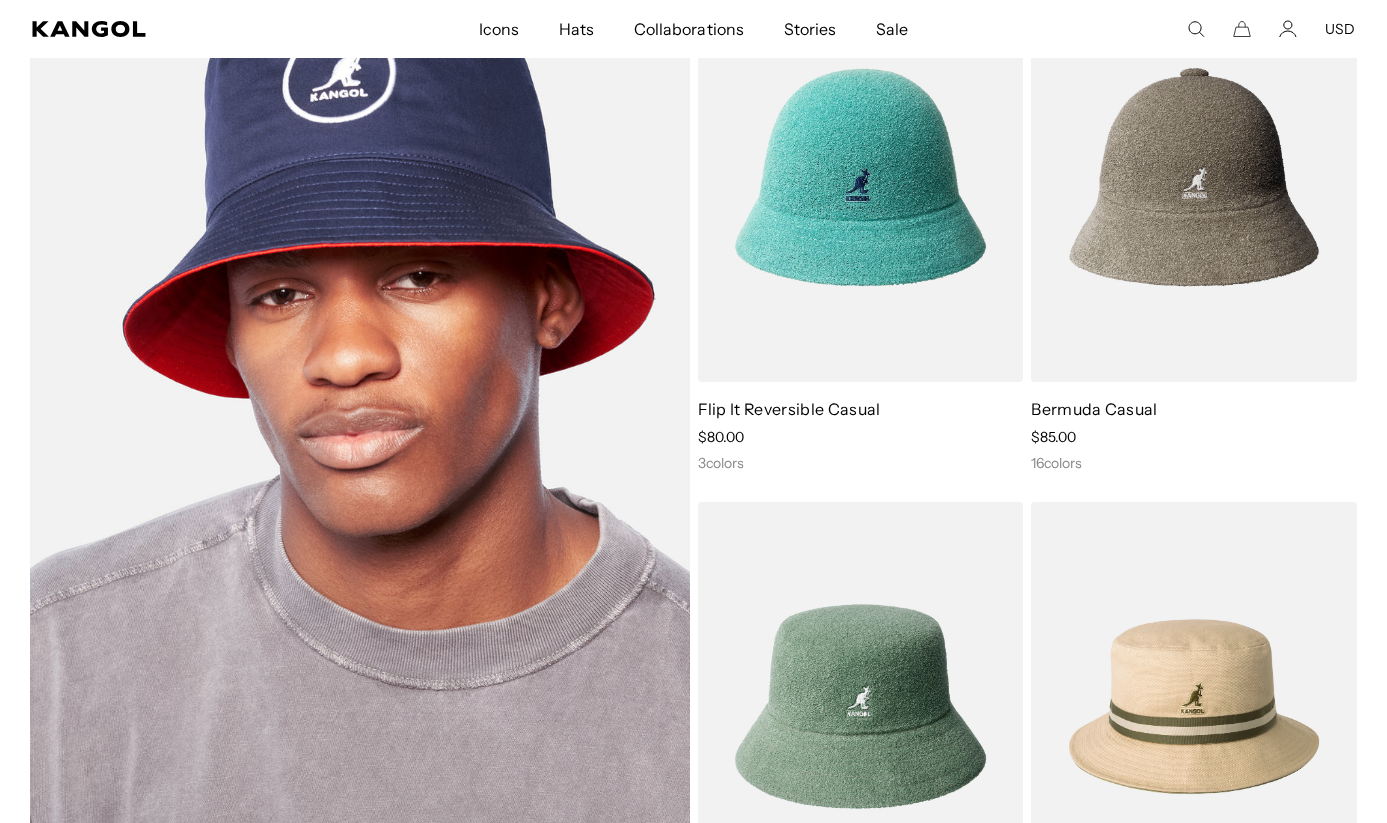 click at bounding box center [360, 442] 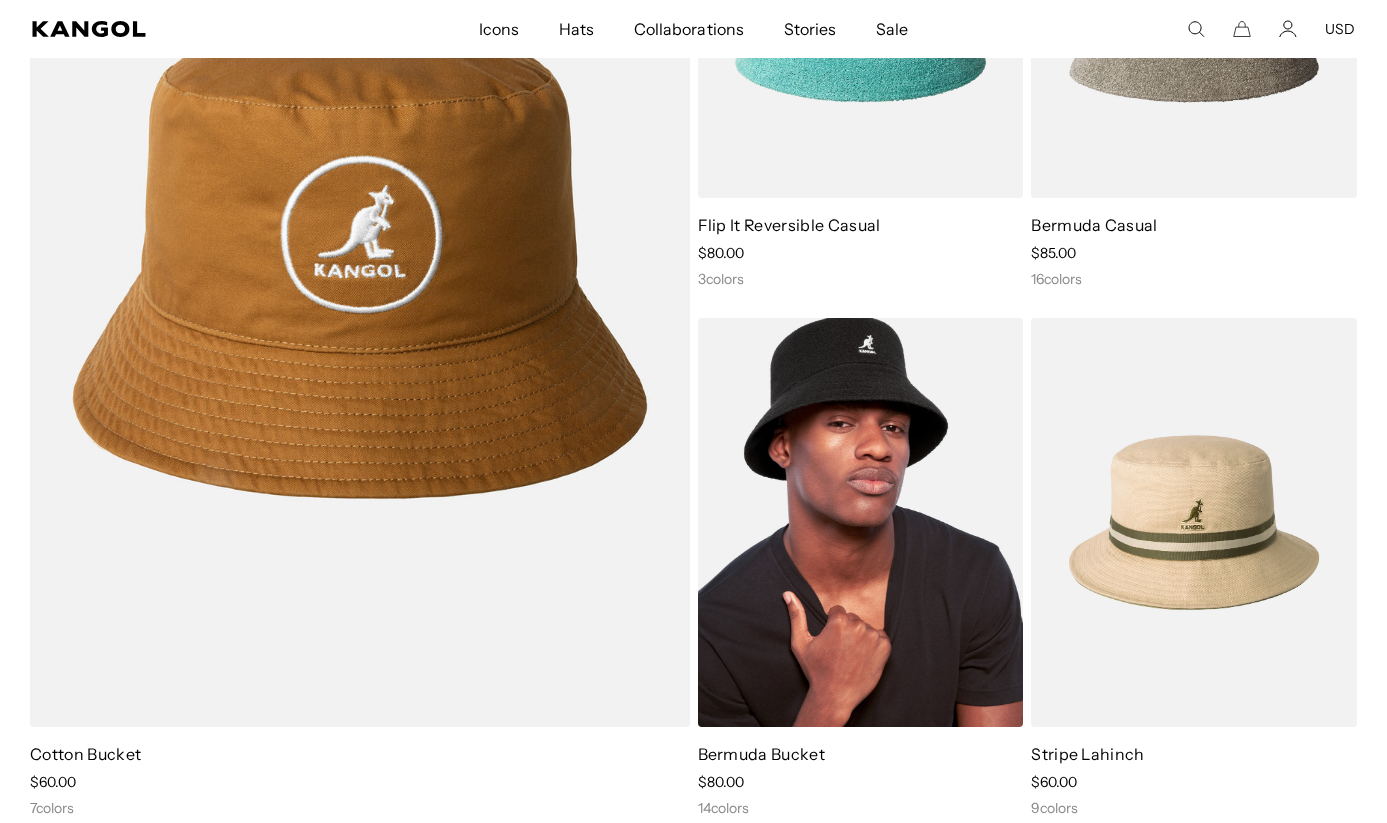 scroll, scrollTop: 1520, scrollLeft: 0, axis: vertical 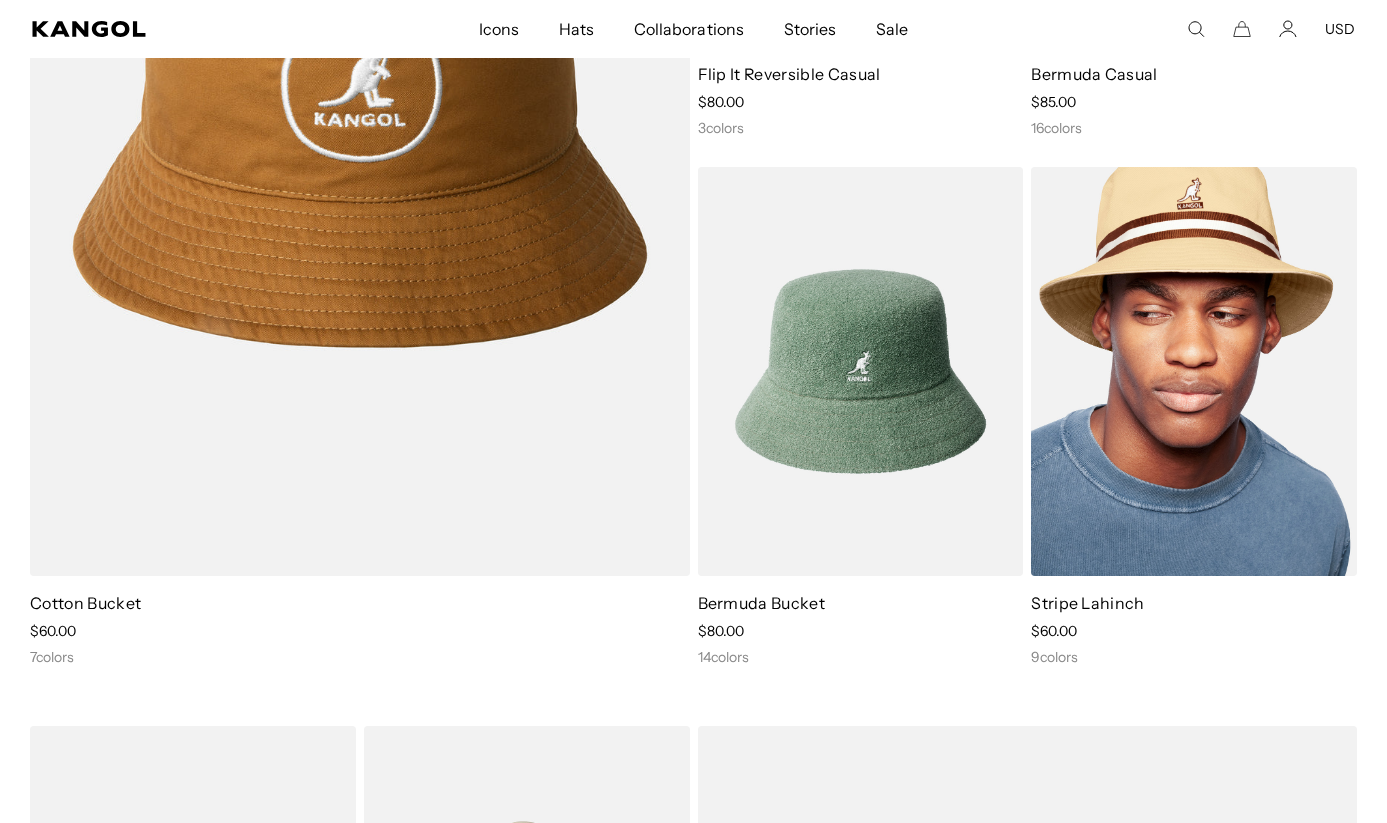 click at bounding box center (1194, 371) 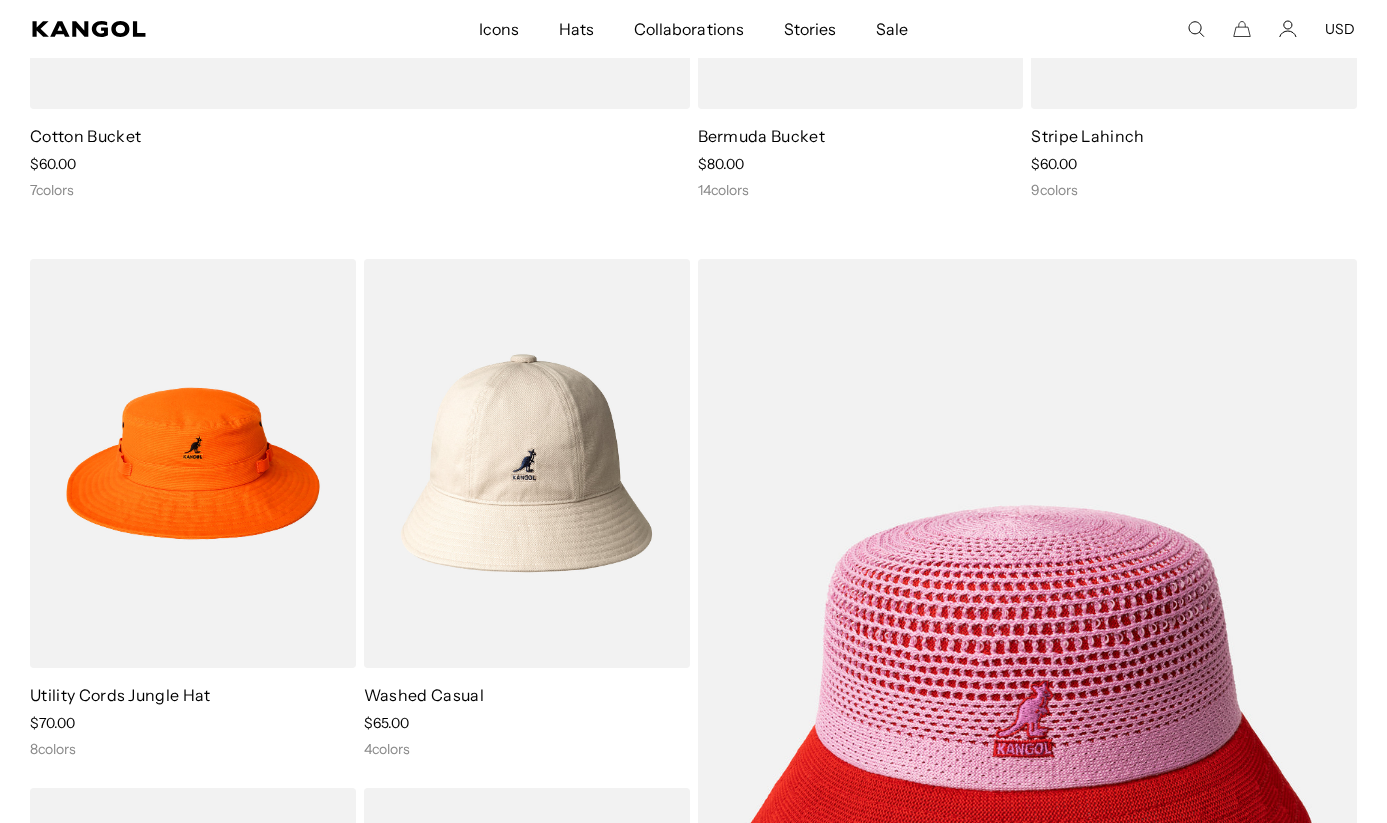 scroll, scrollTop: 2140, scrollLeft: 0, axis: vertical 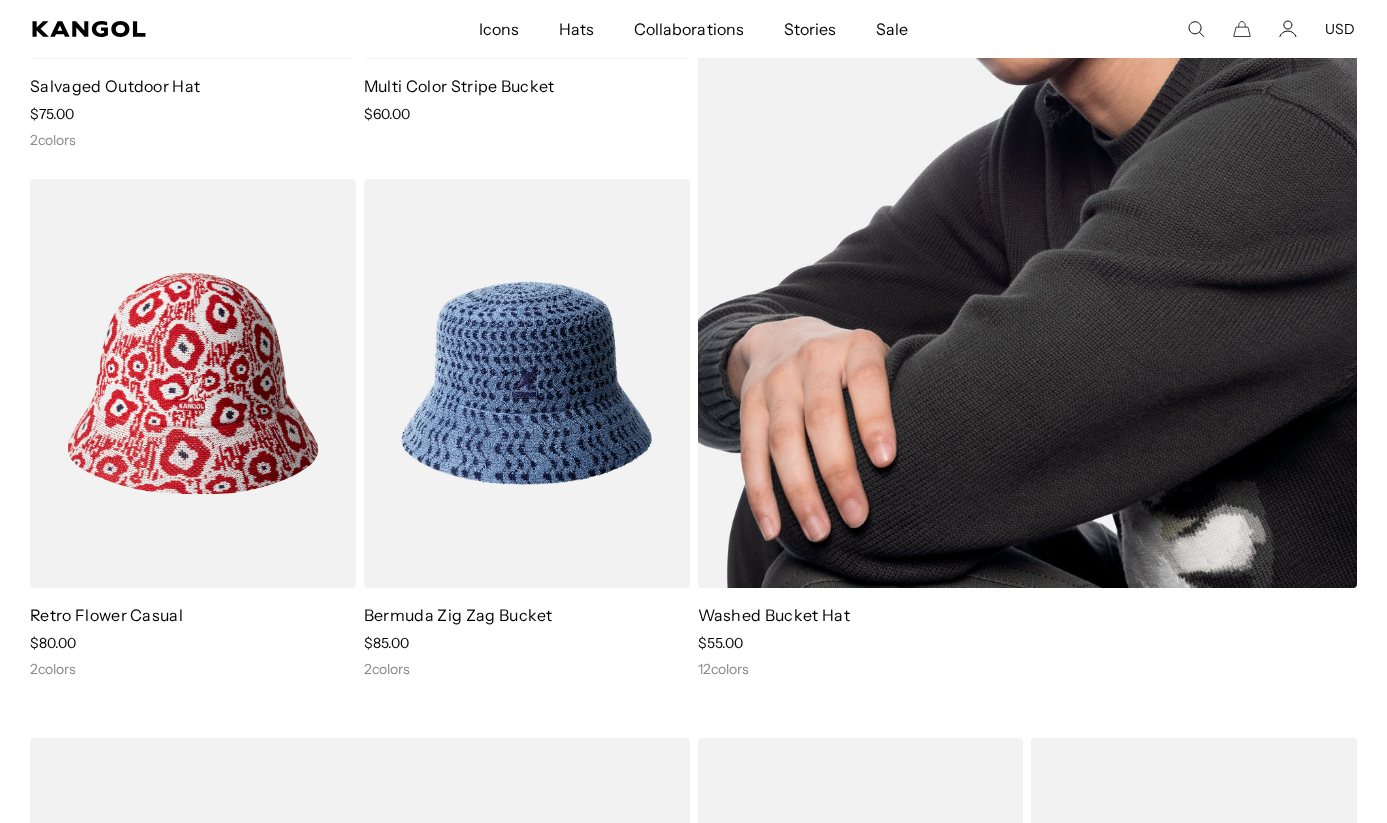 click at bounding box center [1028, 119] 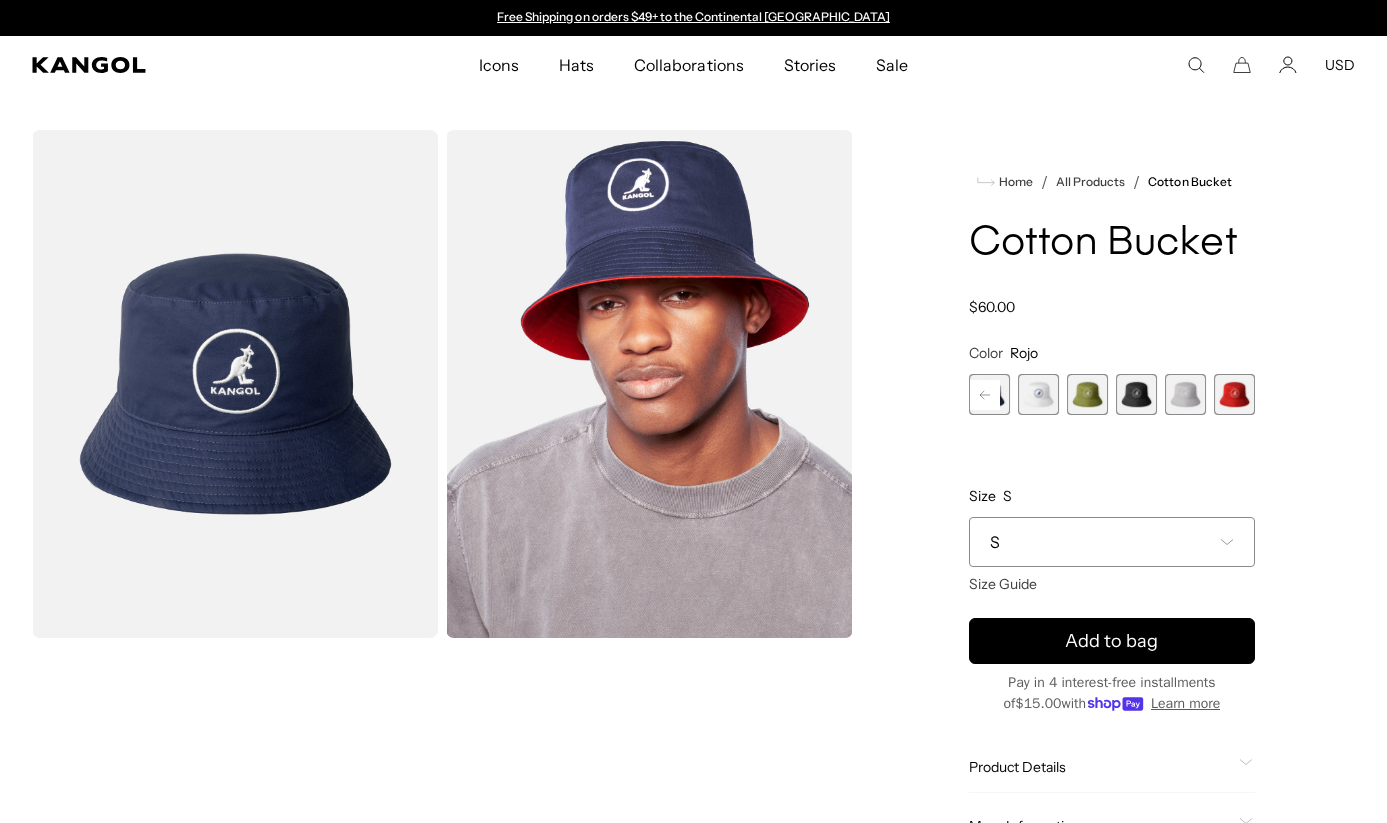 scroll, scrollTop: 0, scrollLeft: 0, axis: both 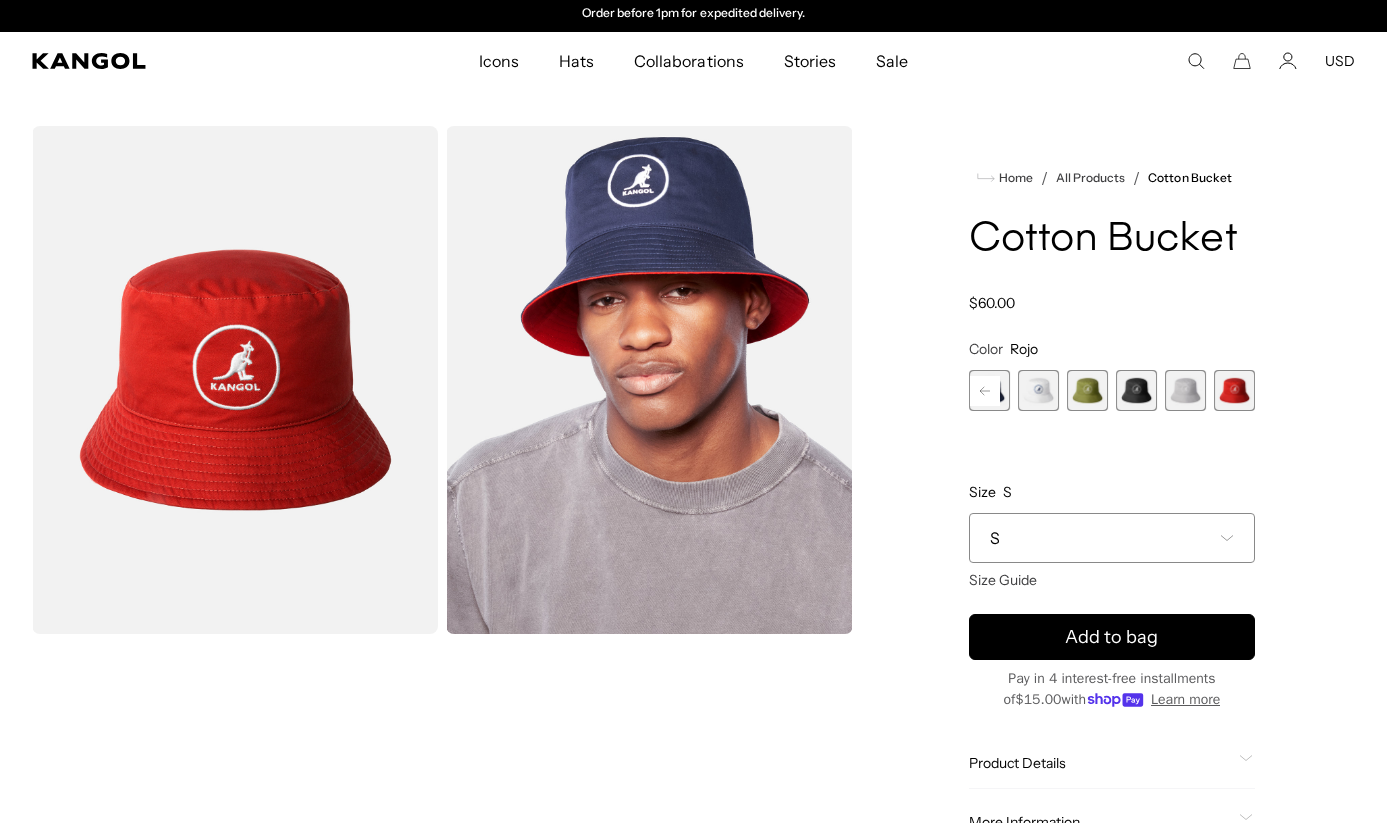 click at bounding box center [1038, 390] 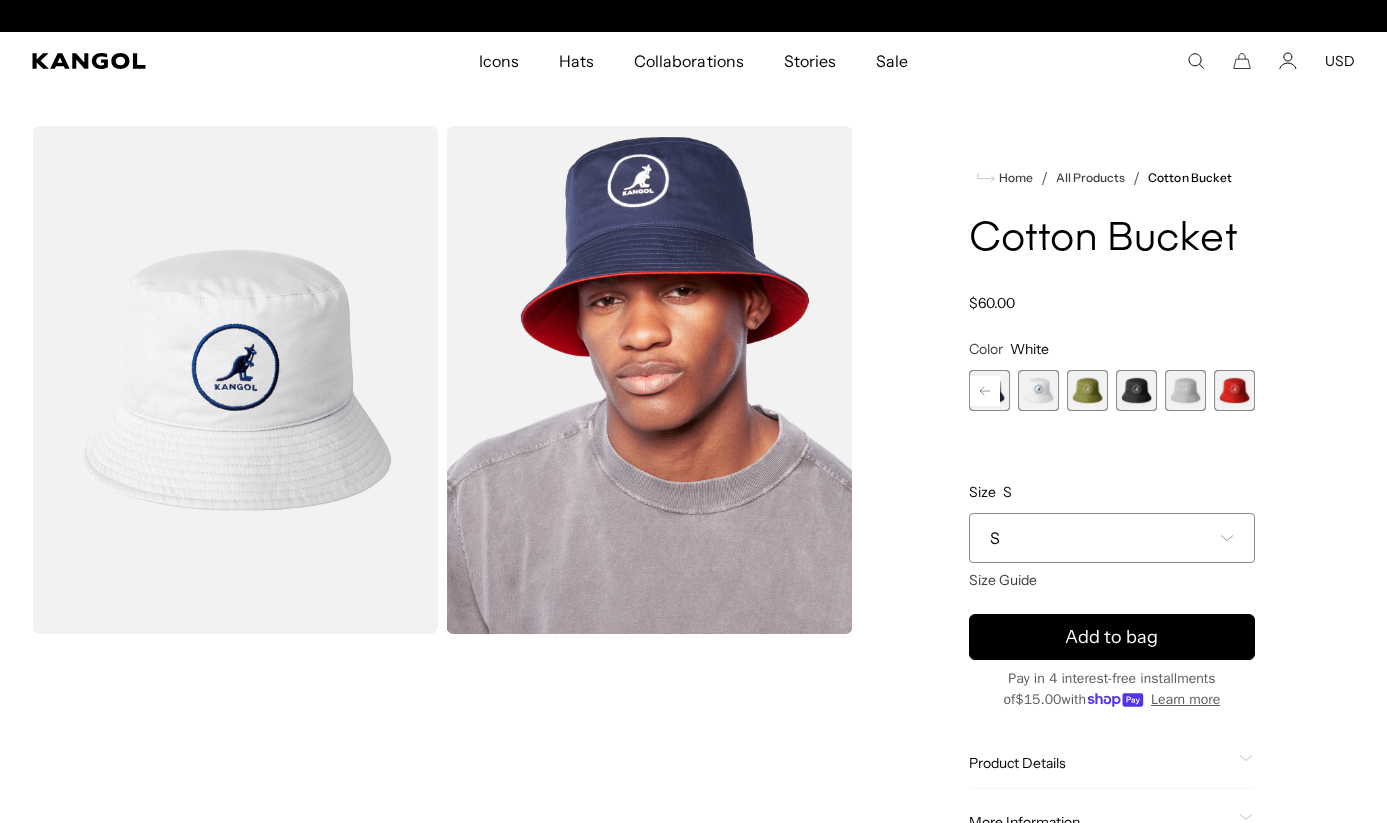 scroll, scrollTop: 0, scrollLeft: 0, axis: both 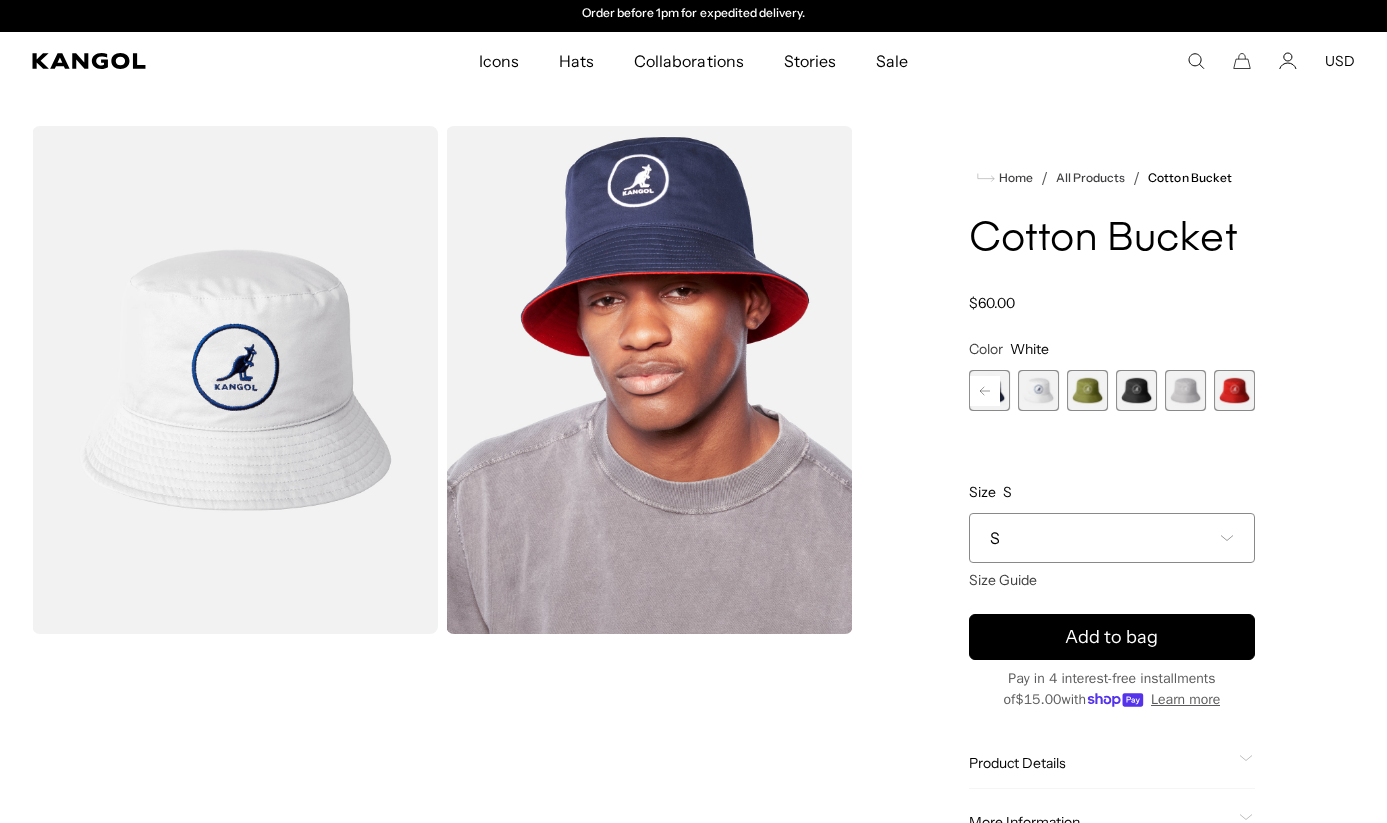 click 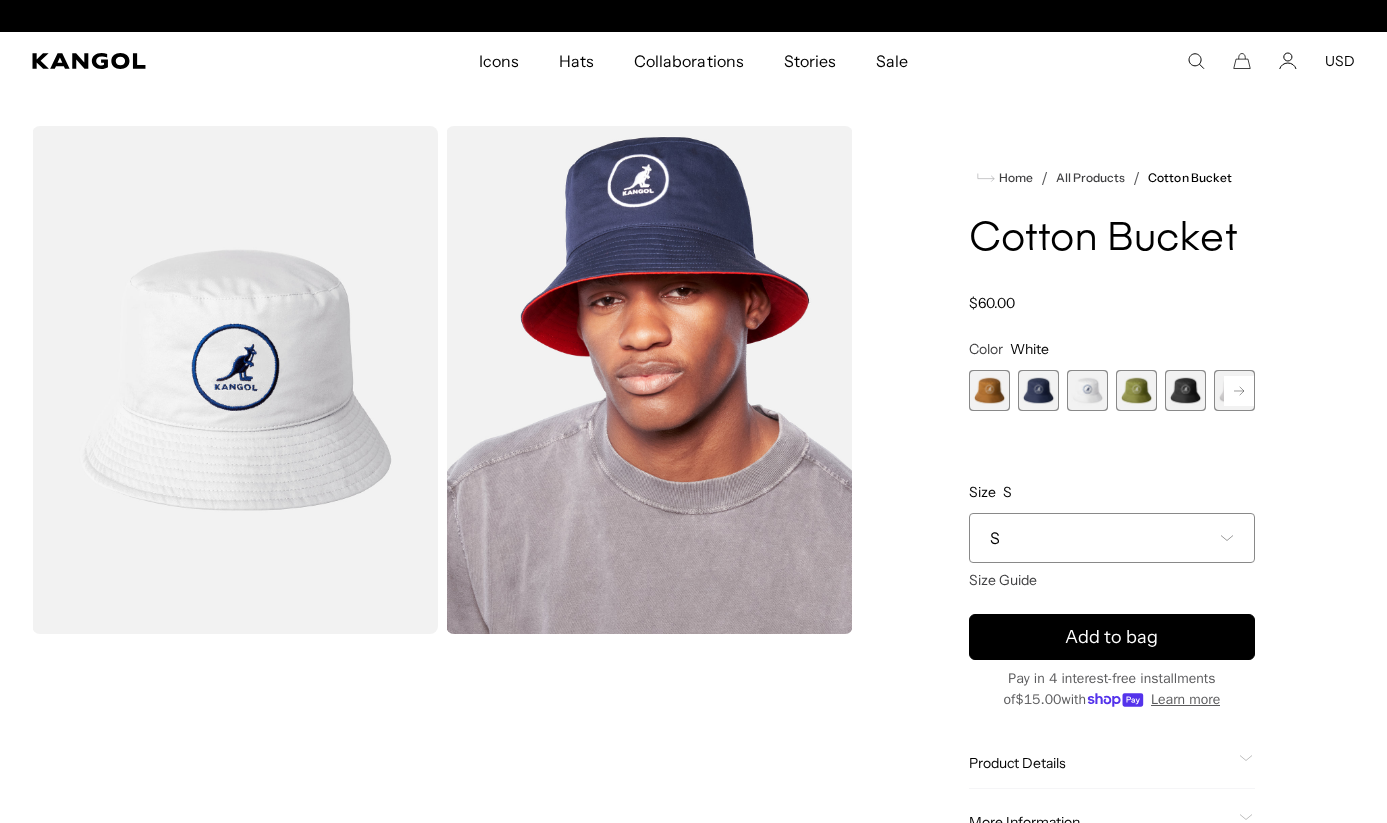 scroll, scrollTop: 0, scrollLeft: 0, axis: both 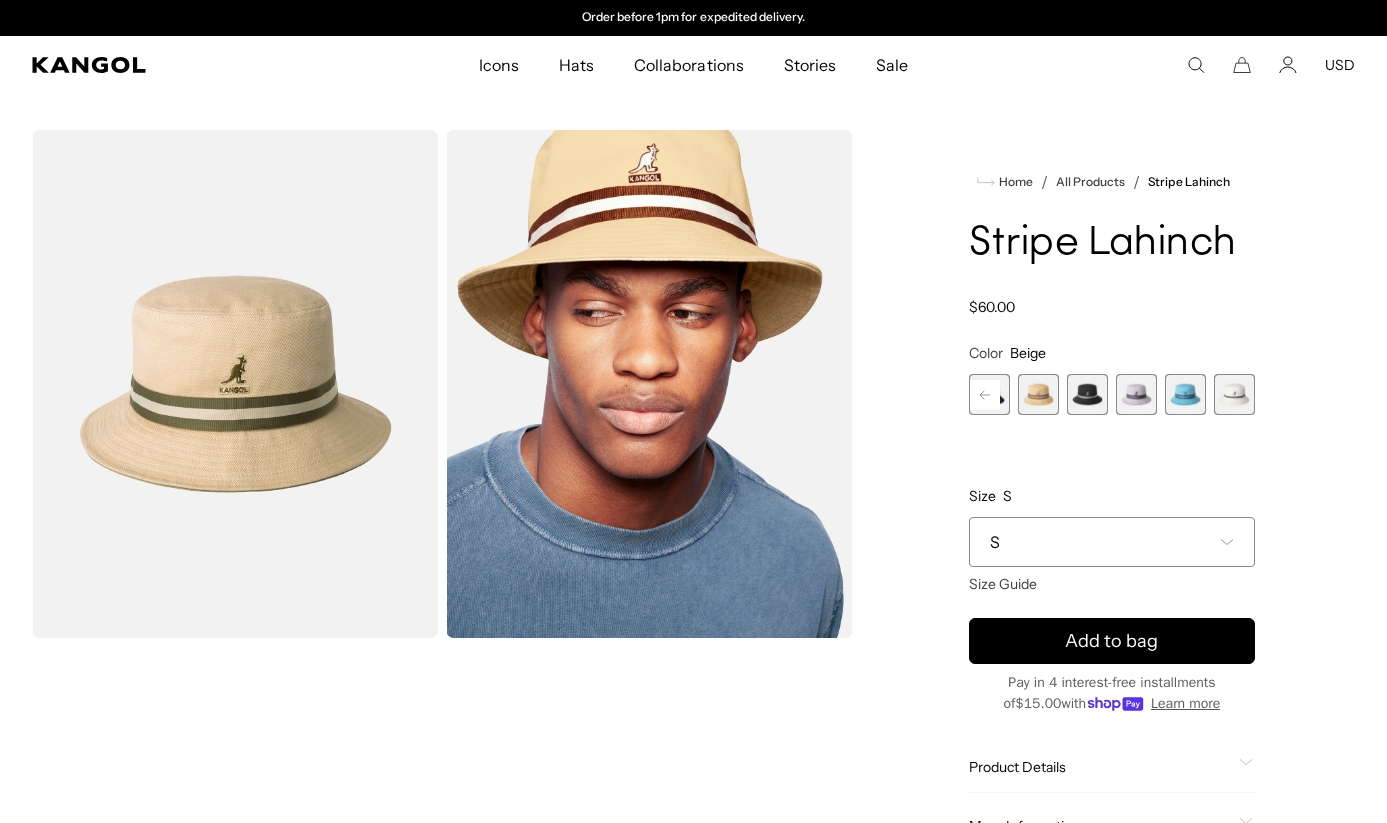 click at bounding box center (1234, 394) 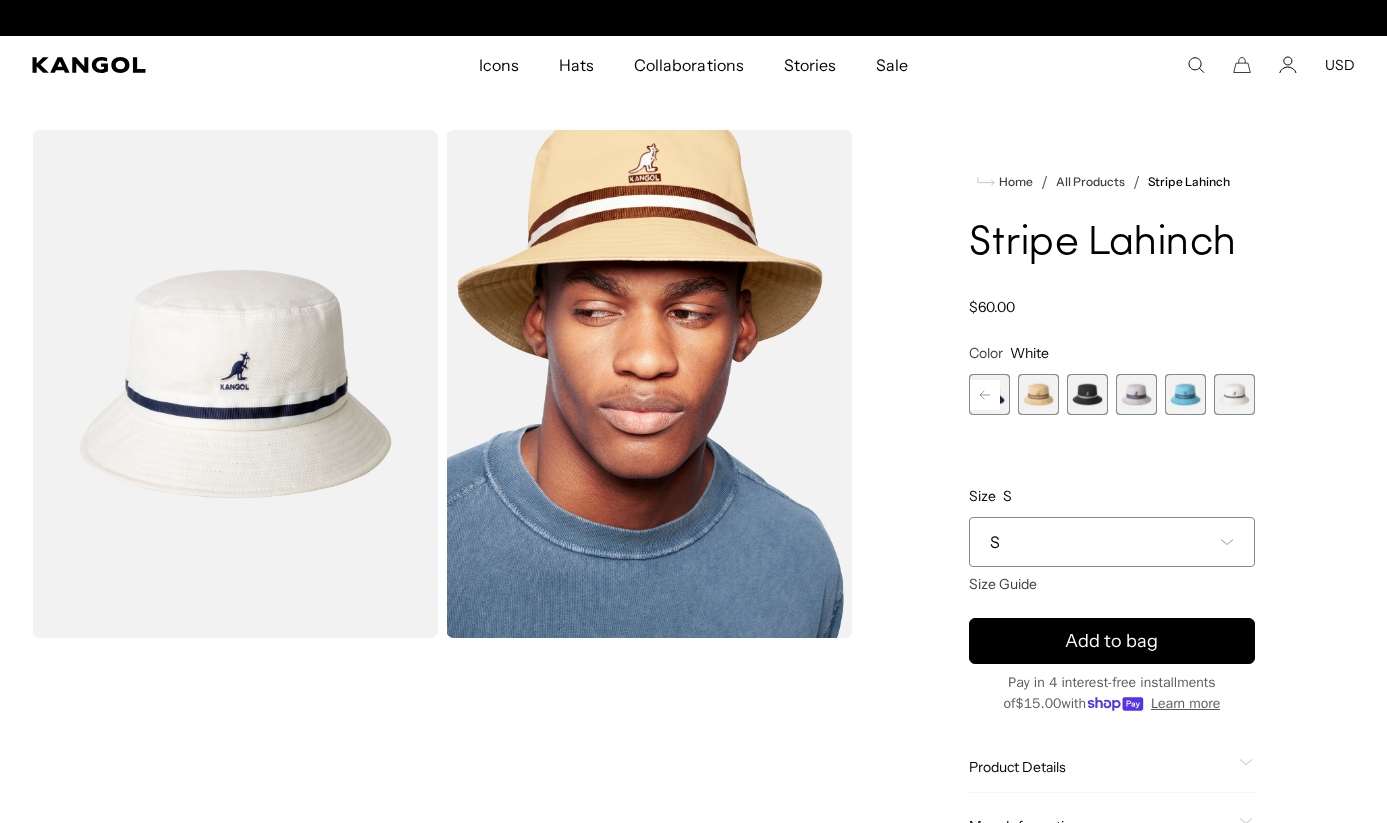 scroll, scrollTop: 0, scrollLeft: 0, axis: both 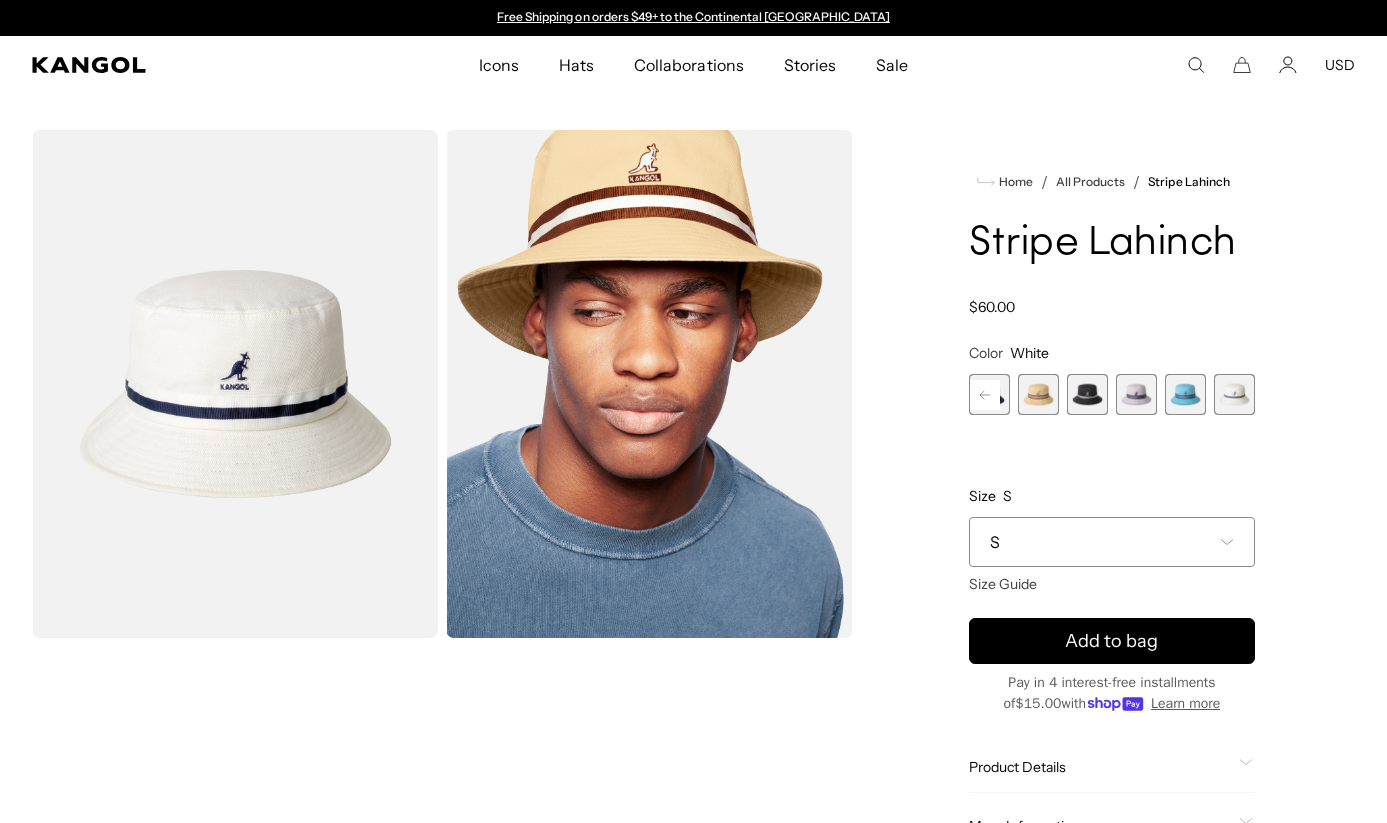 click on "S" at bounding box center [1112, 542] 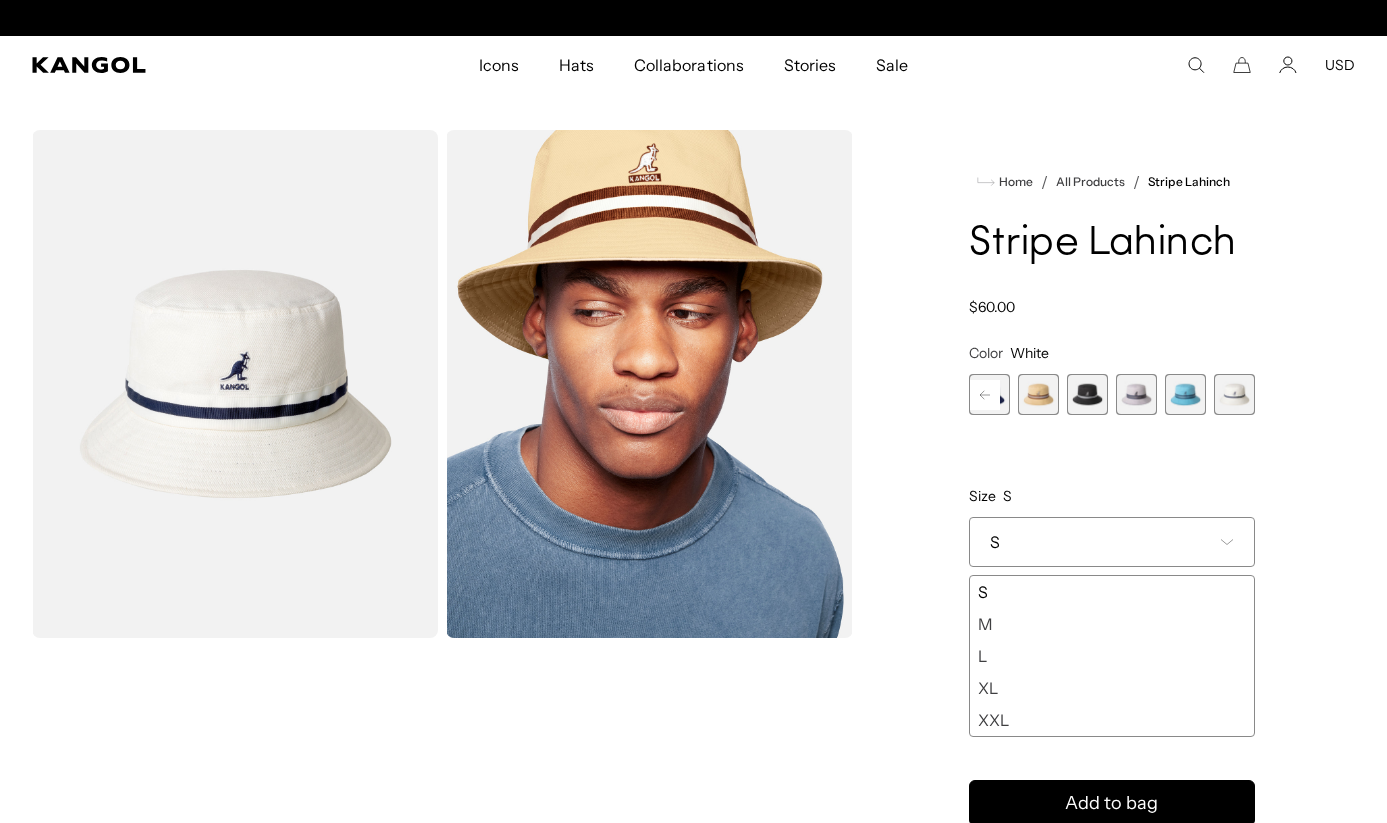scroll, scrollTop: 0, scrollLeft: 412, axis: horizontal 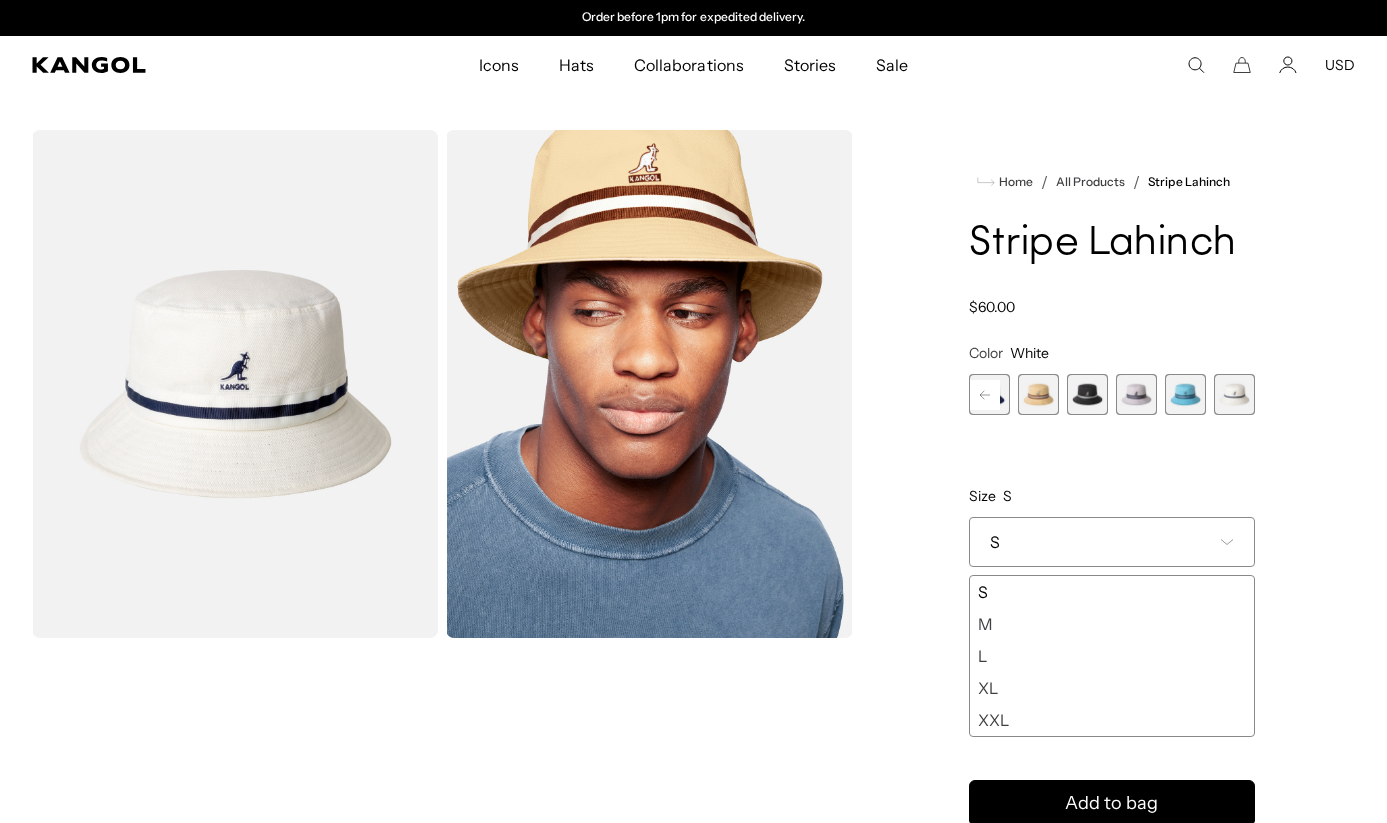 click at bounding box center [1185, 394] 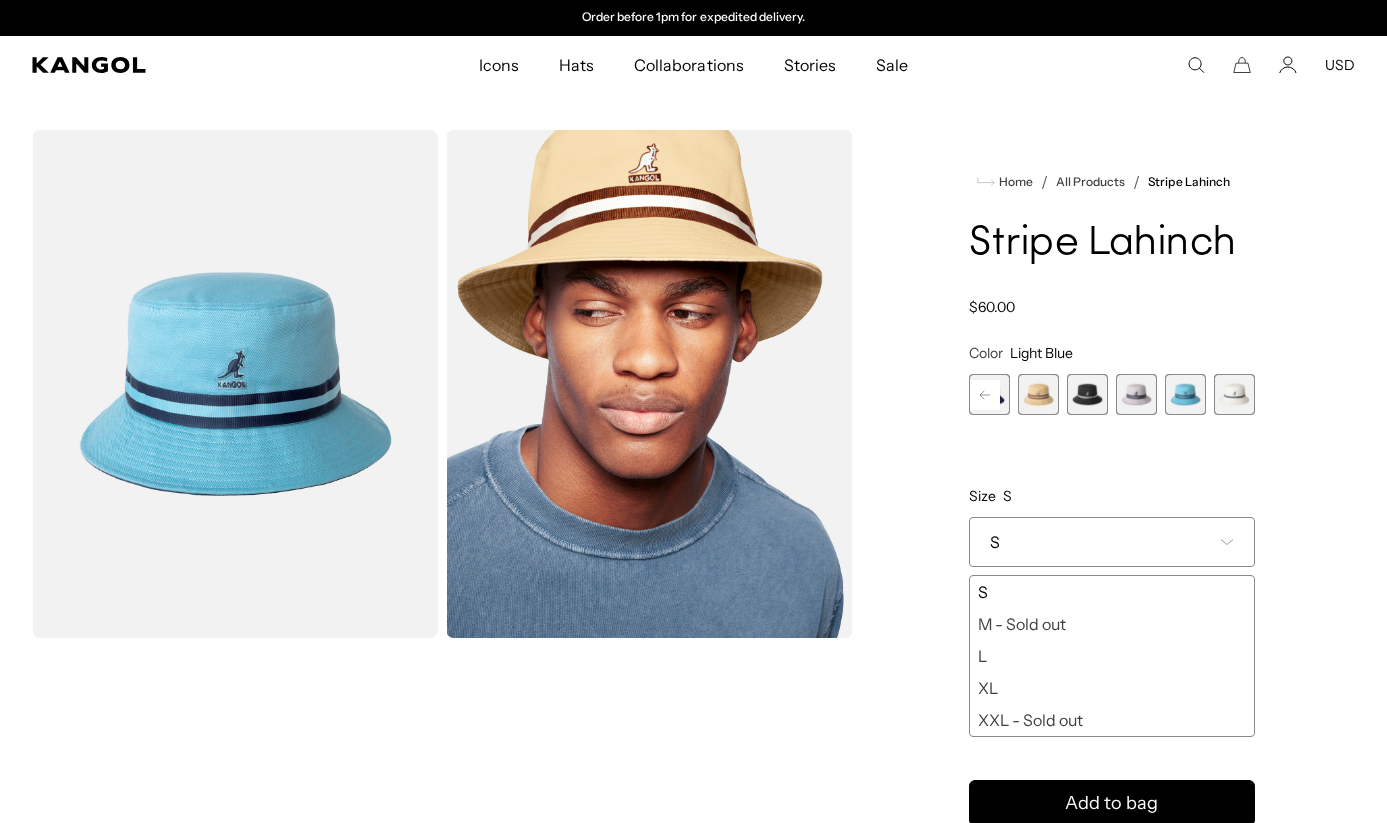 click at bounding box center (1136, 394) 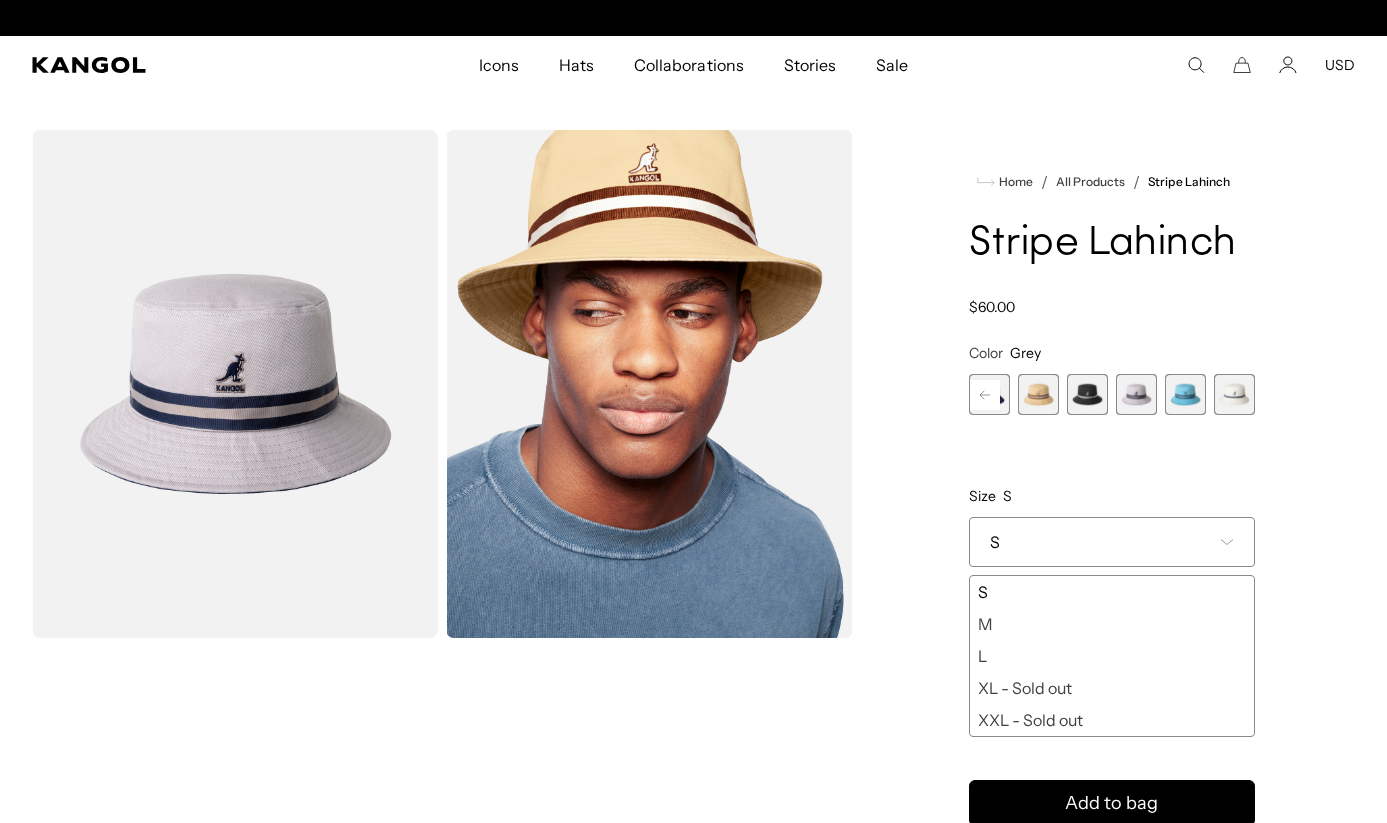 scroll, scrollTop: 0, scrollLeft: 0, axis: both 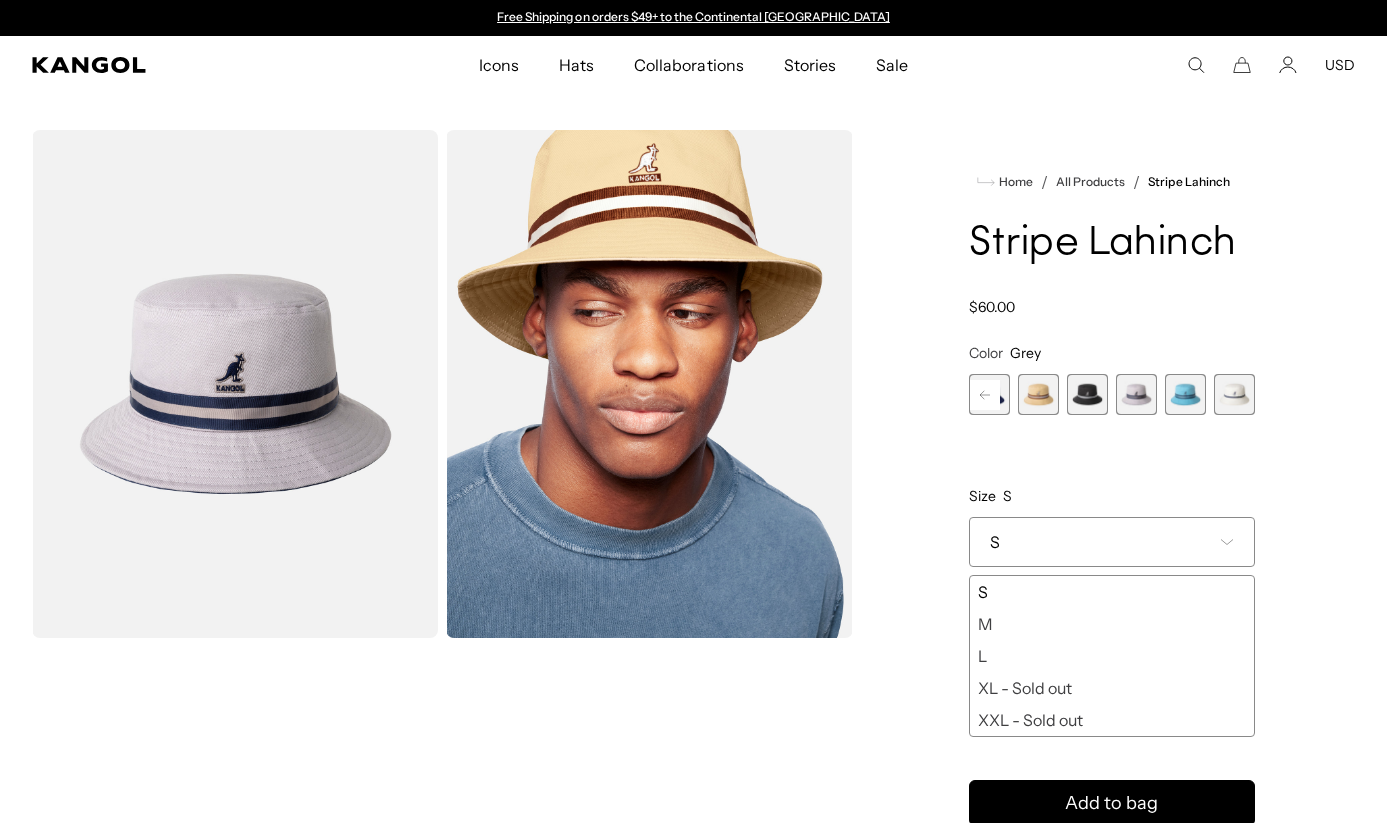click at bounding box center (1087, 394) 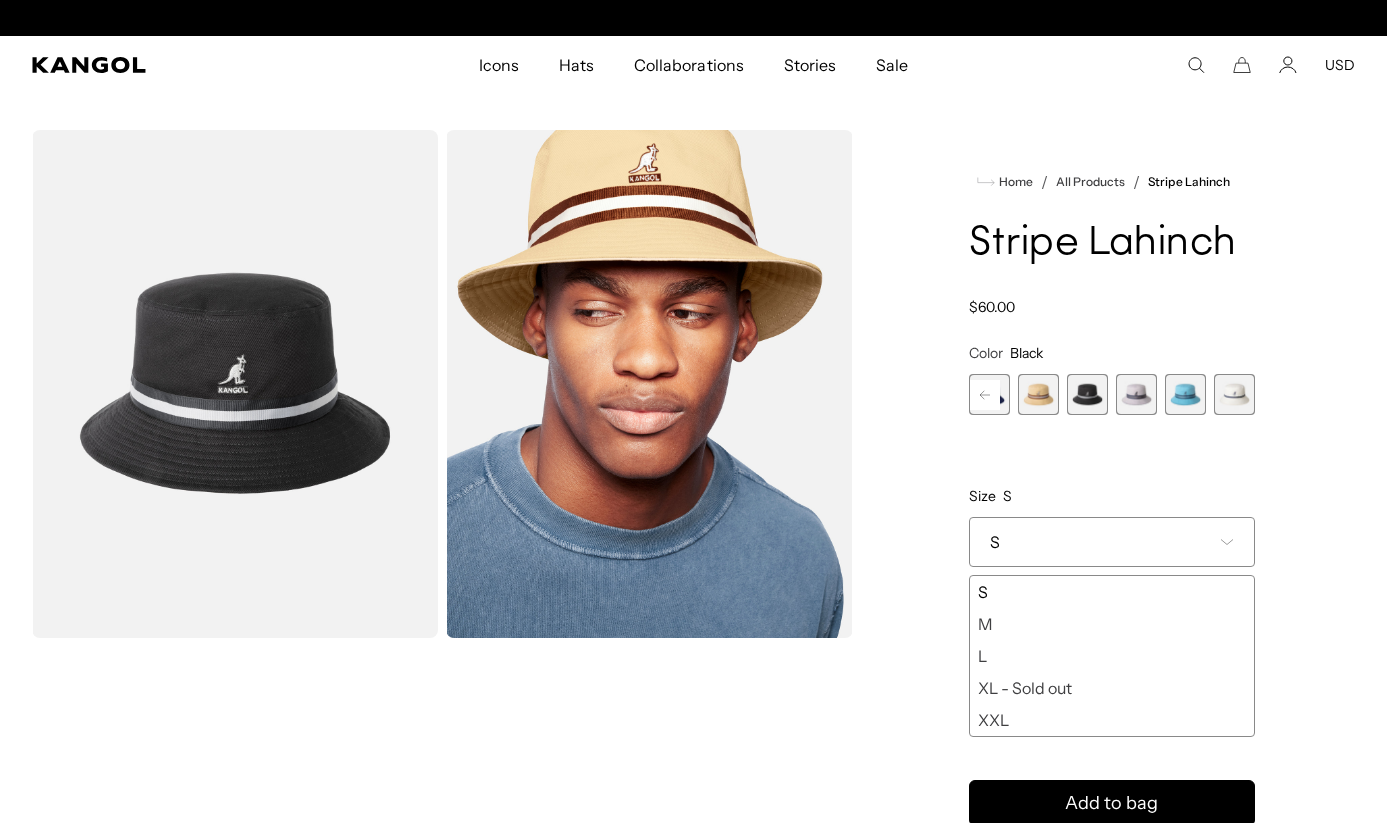 scroll, scrollTop: 0, scrollLeft: 412, axis: horizontal 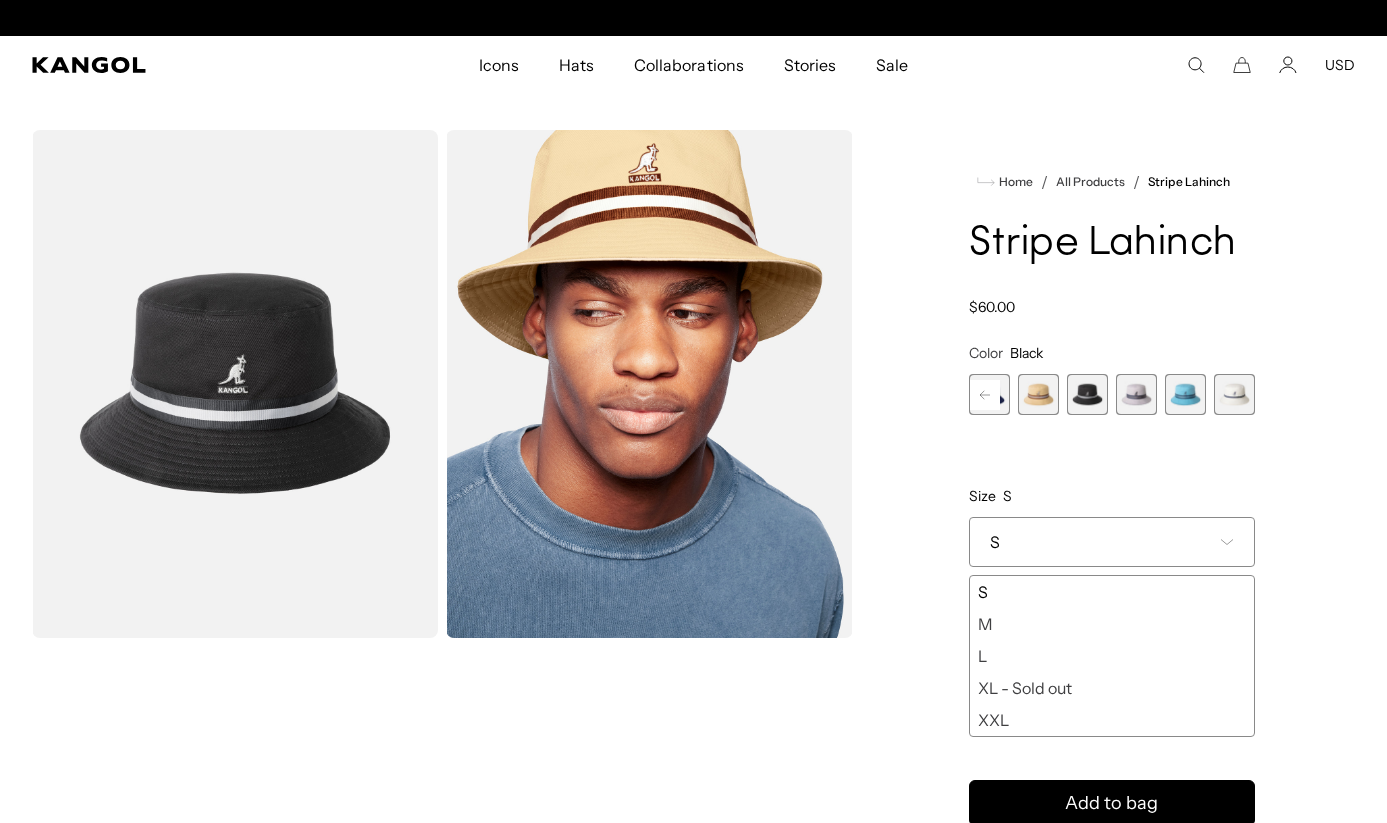 click 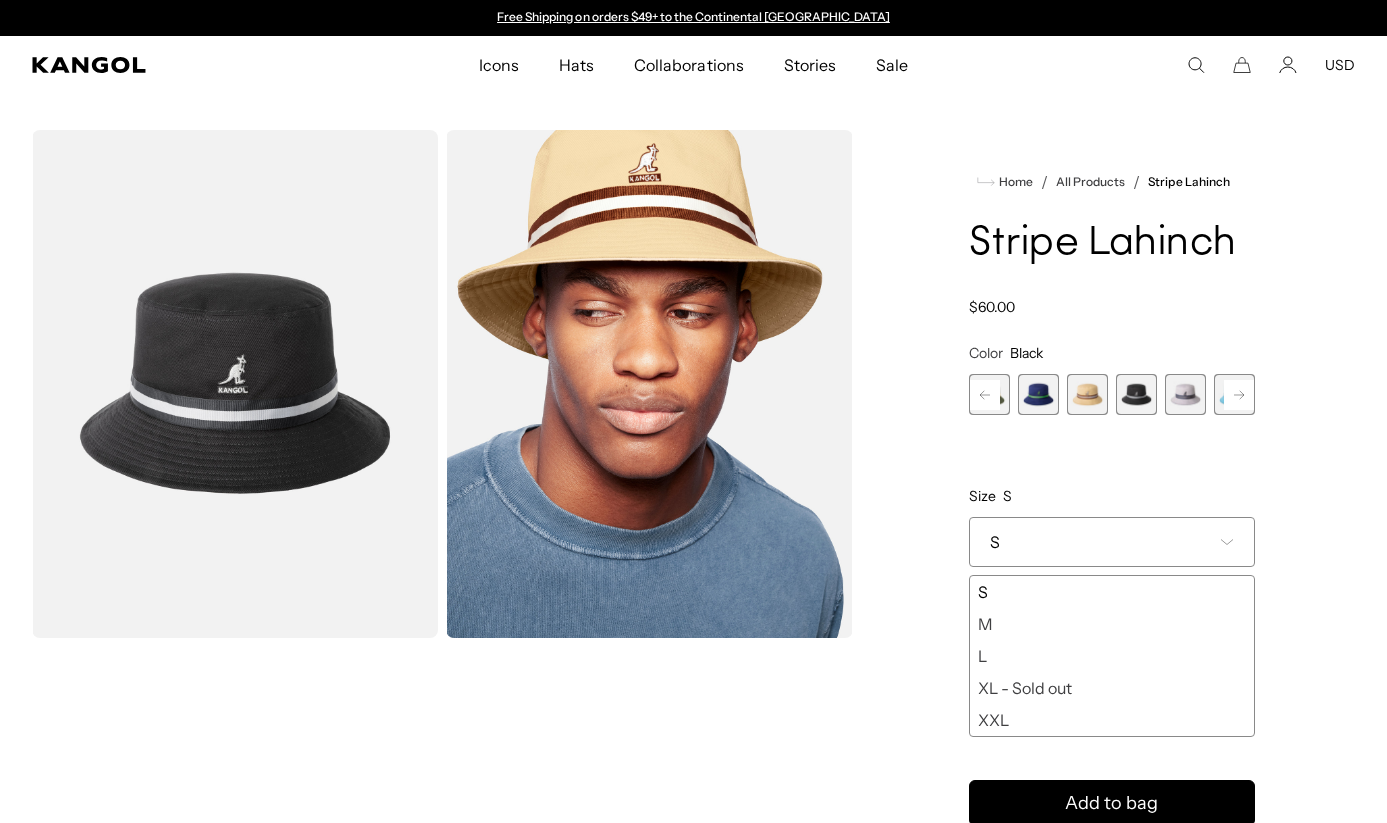 click at bounding box center (1038, 394) 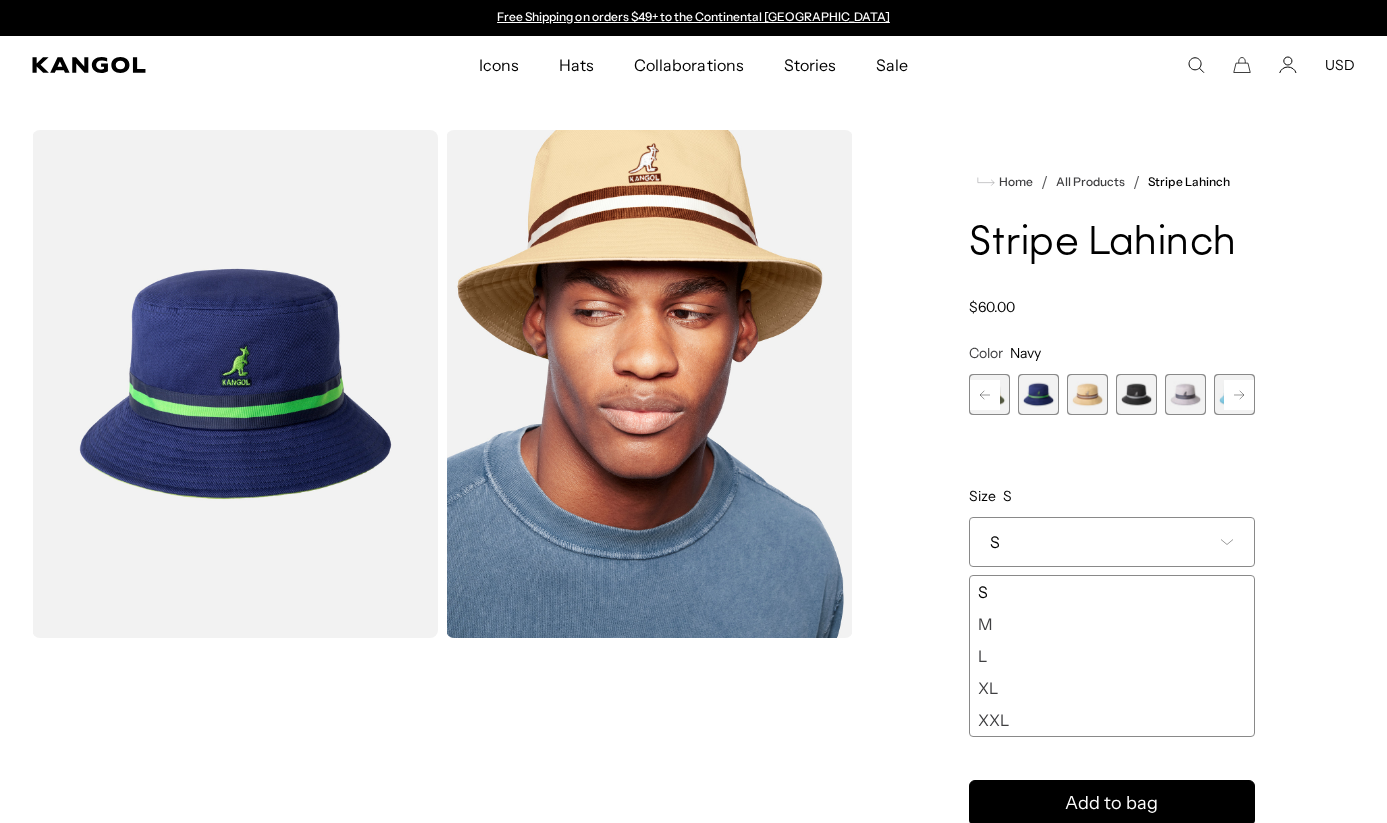 click 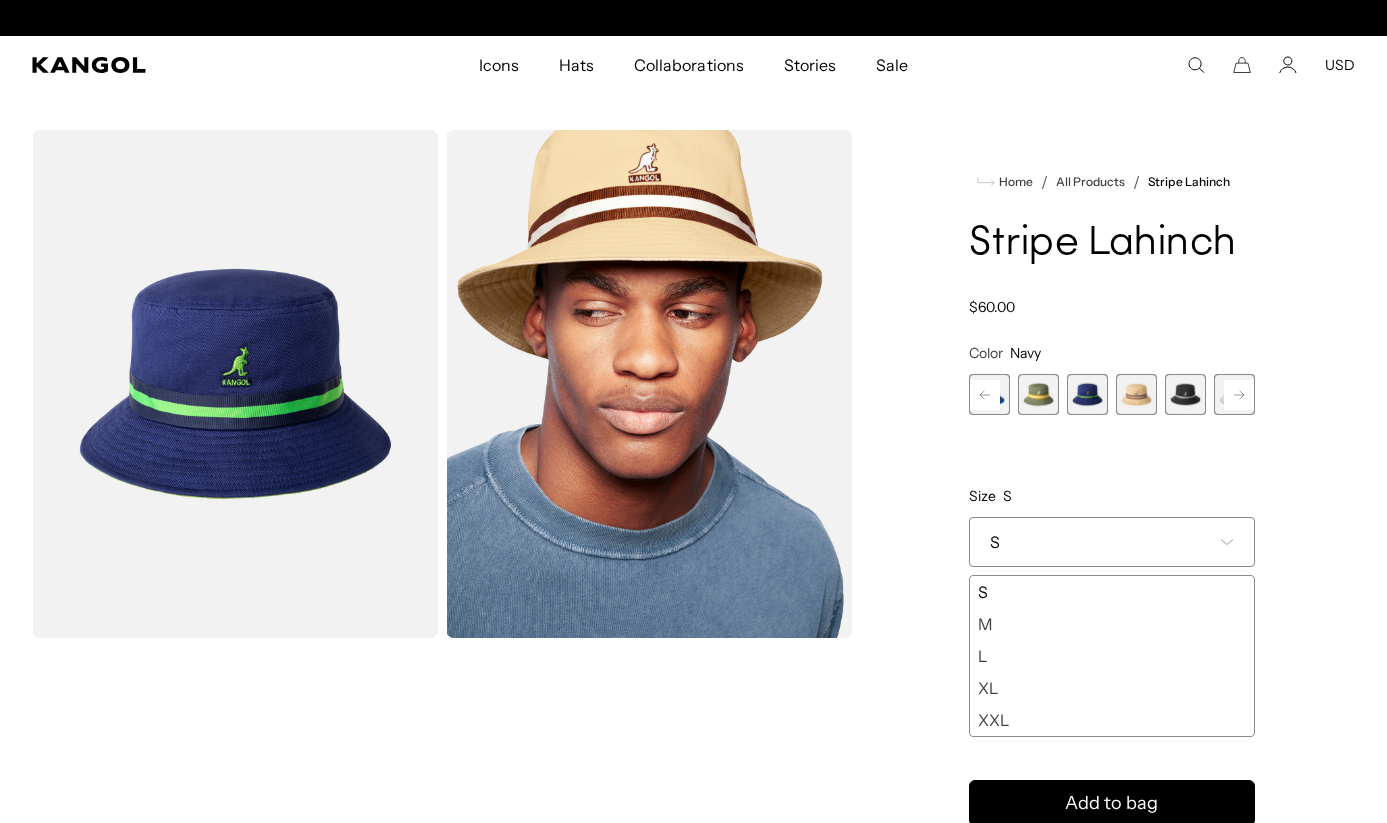 scroll, scrollTop: 0, scrollLeft: 412, axis: horizontal 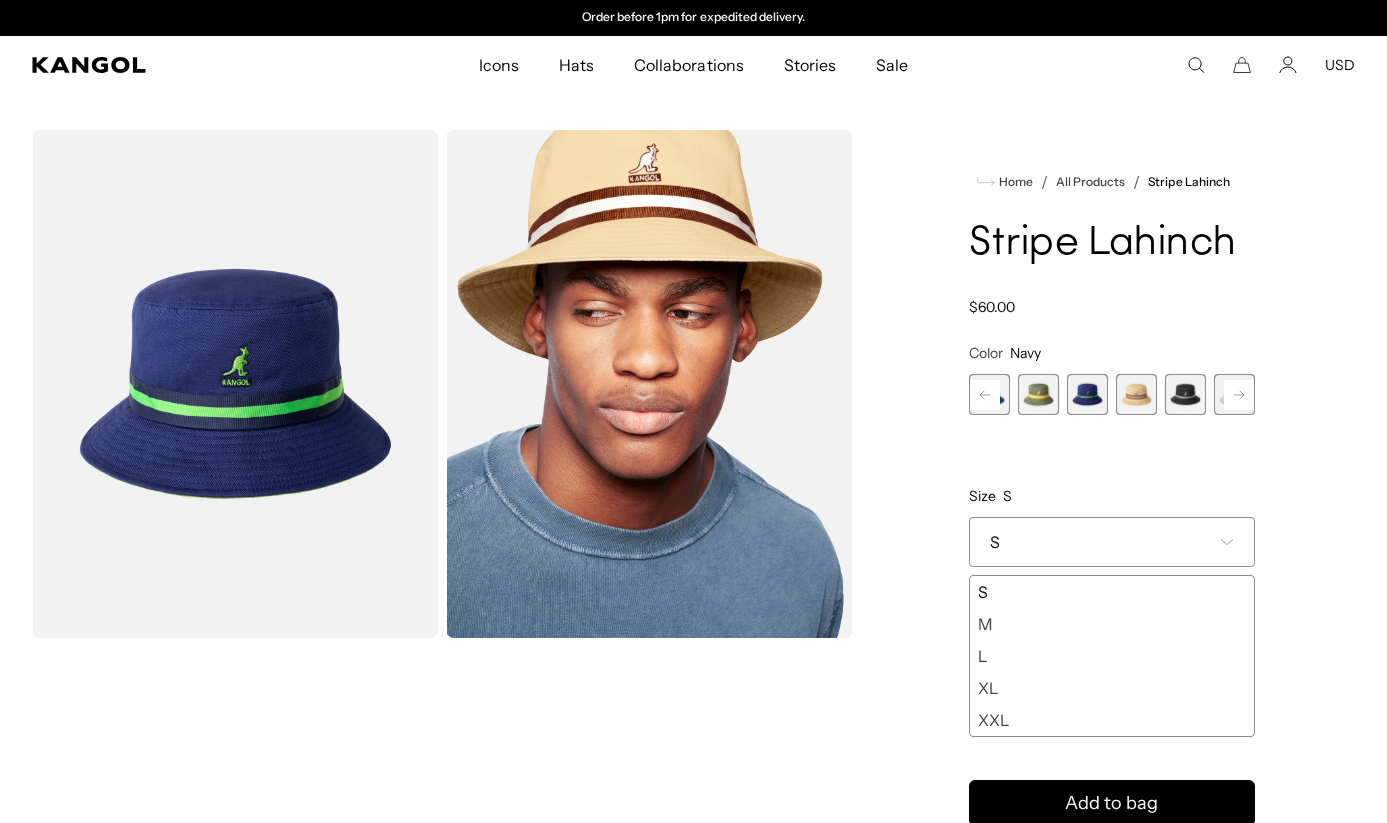 click 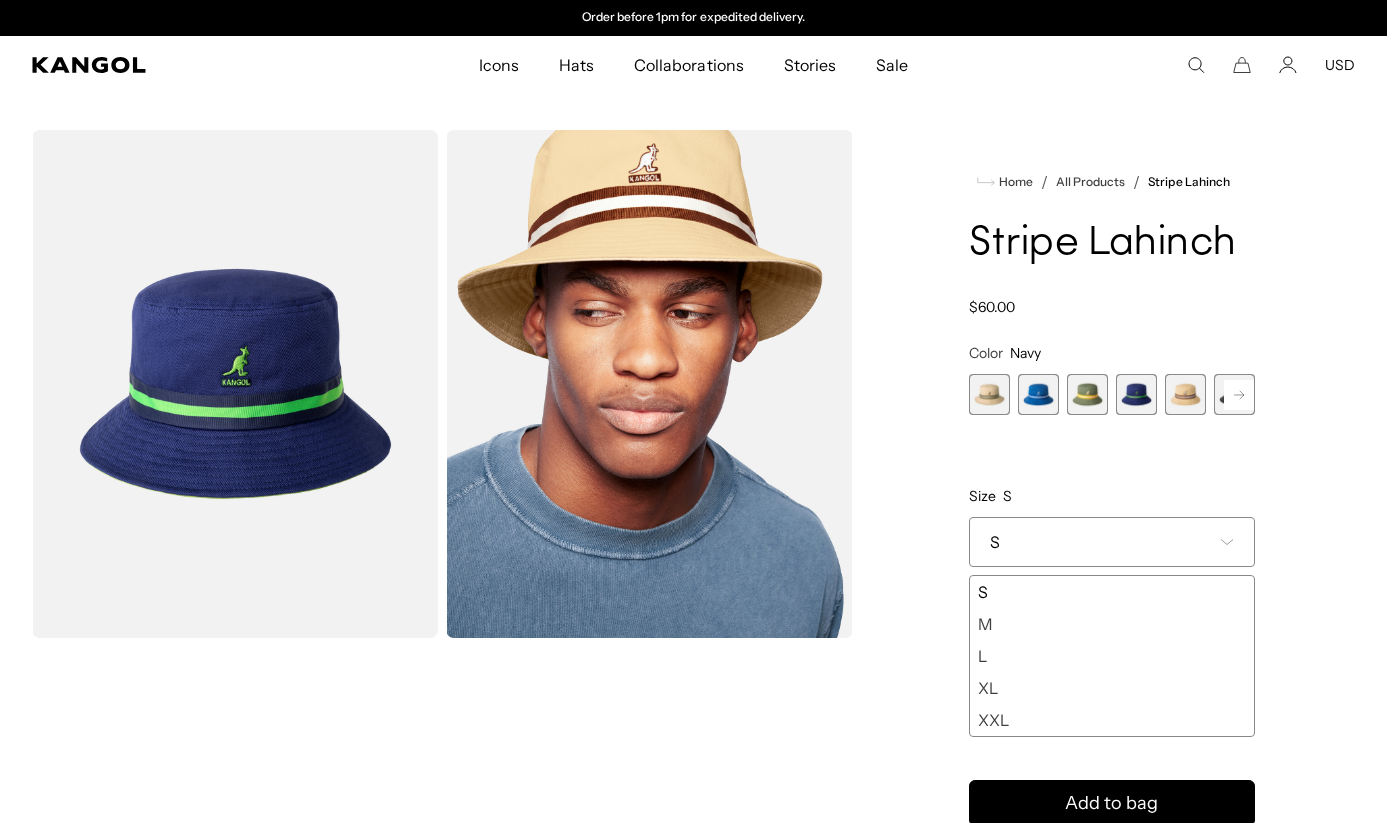 click at bounding box center [1038, 394] 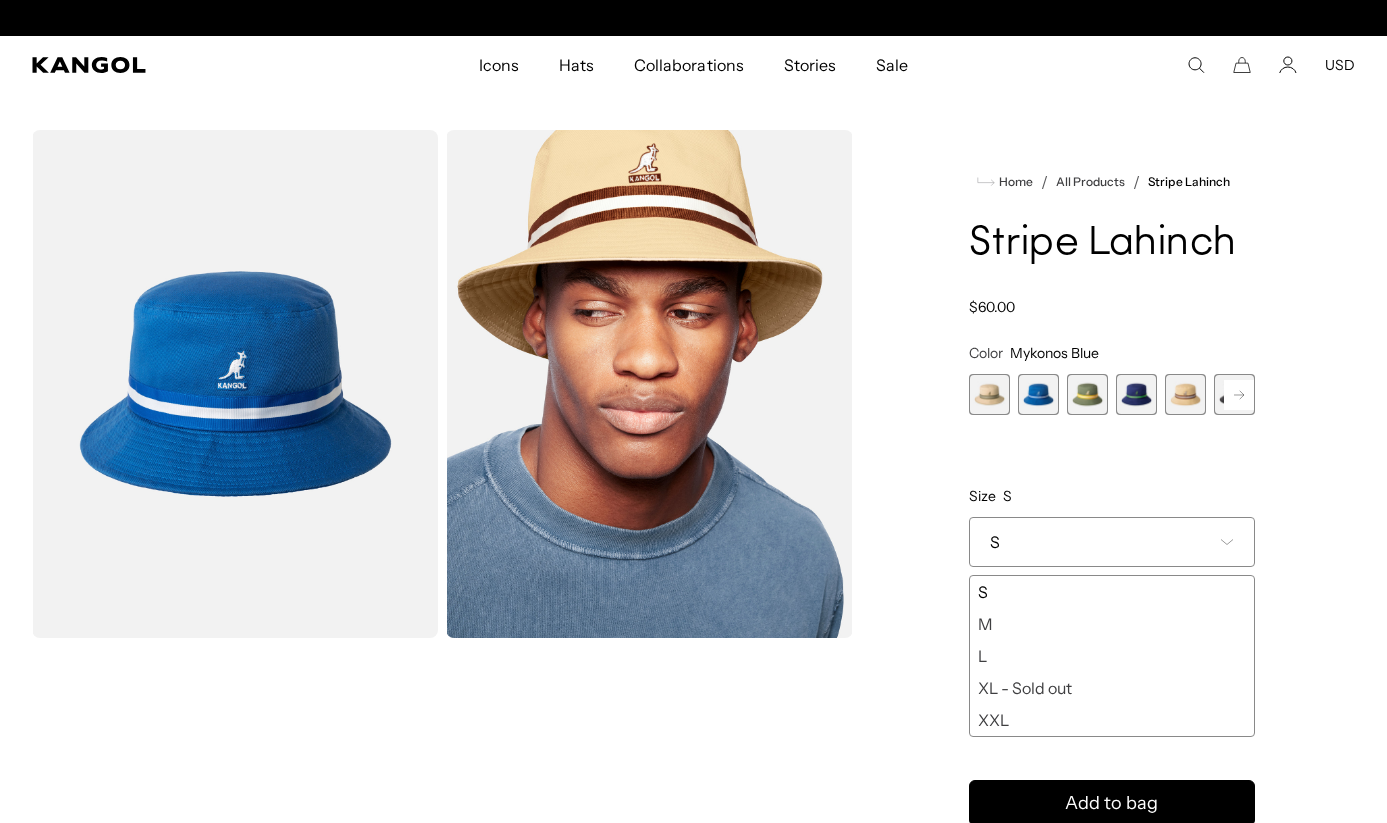 scroll, scrollTop: 0, scrollLeft: 0, axis: both 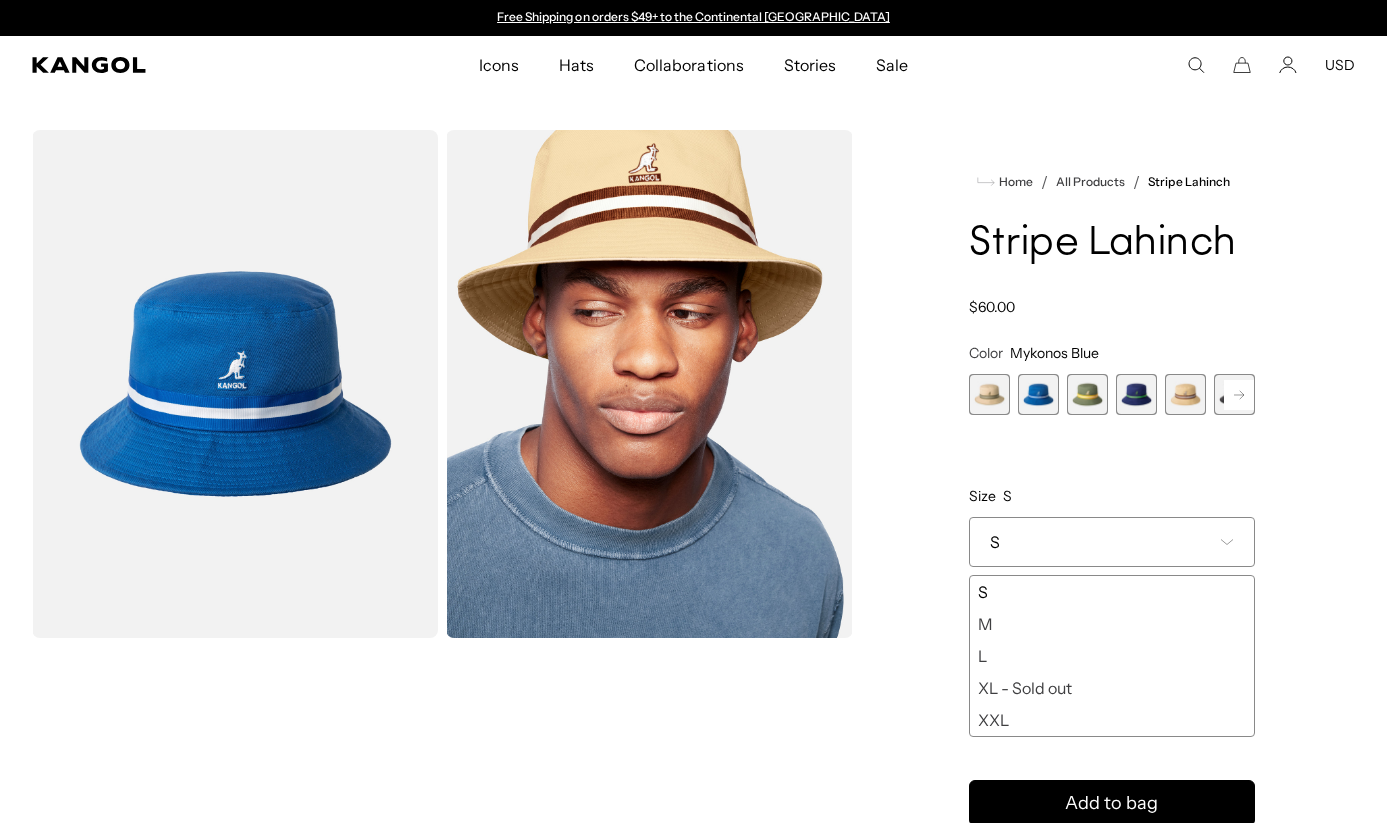 click at bounding box center (989, 394) 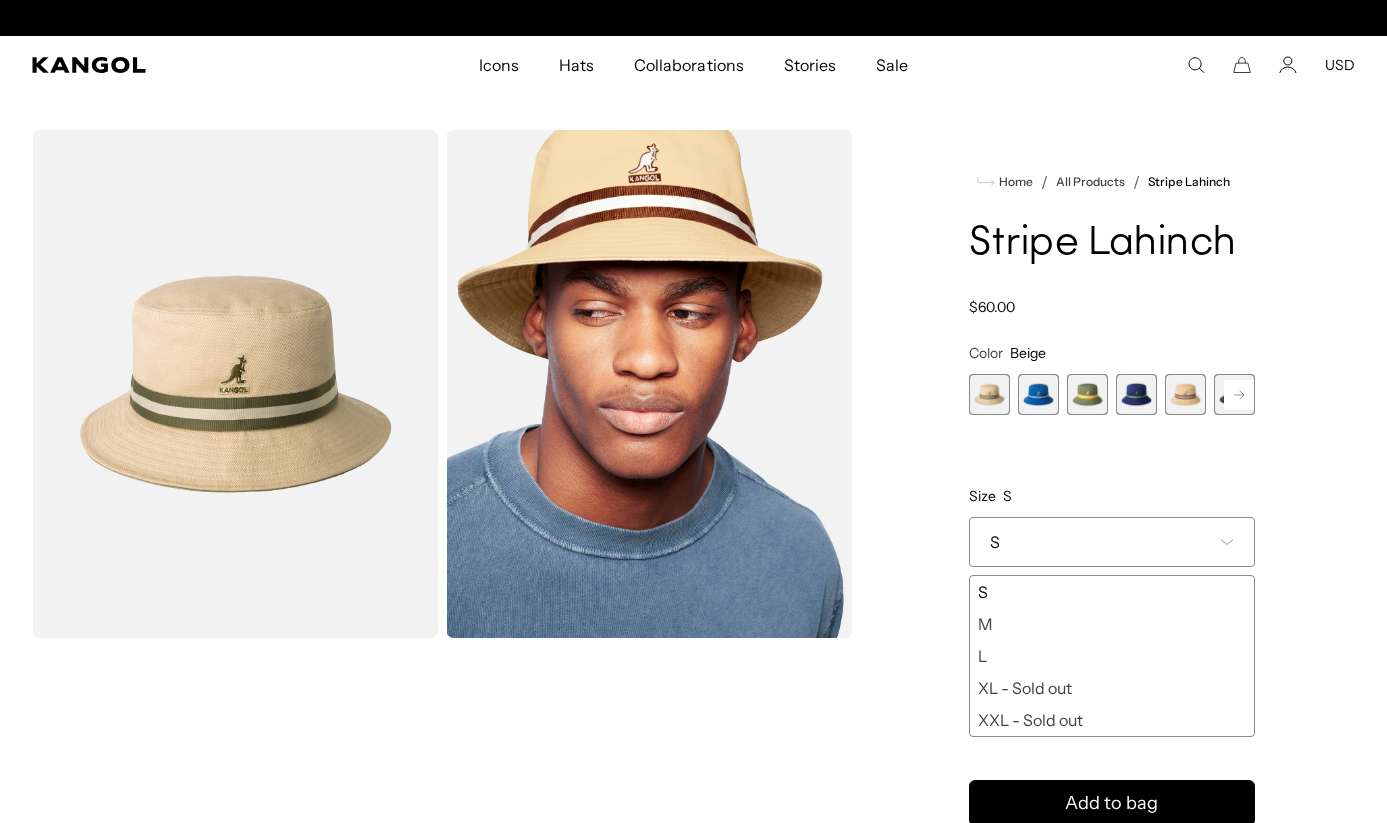 scroll, scrollTop: 0, scrollLeft: 412, axis: horizontal 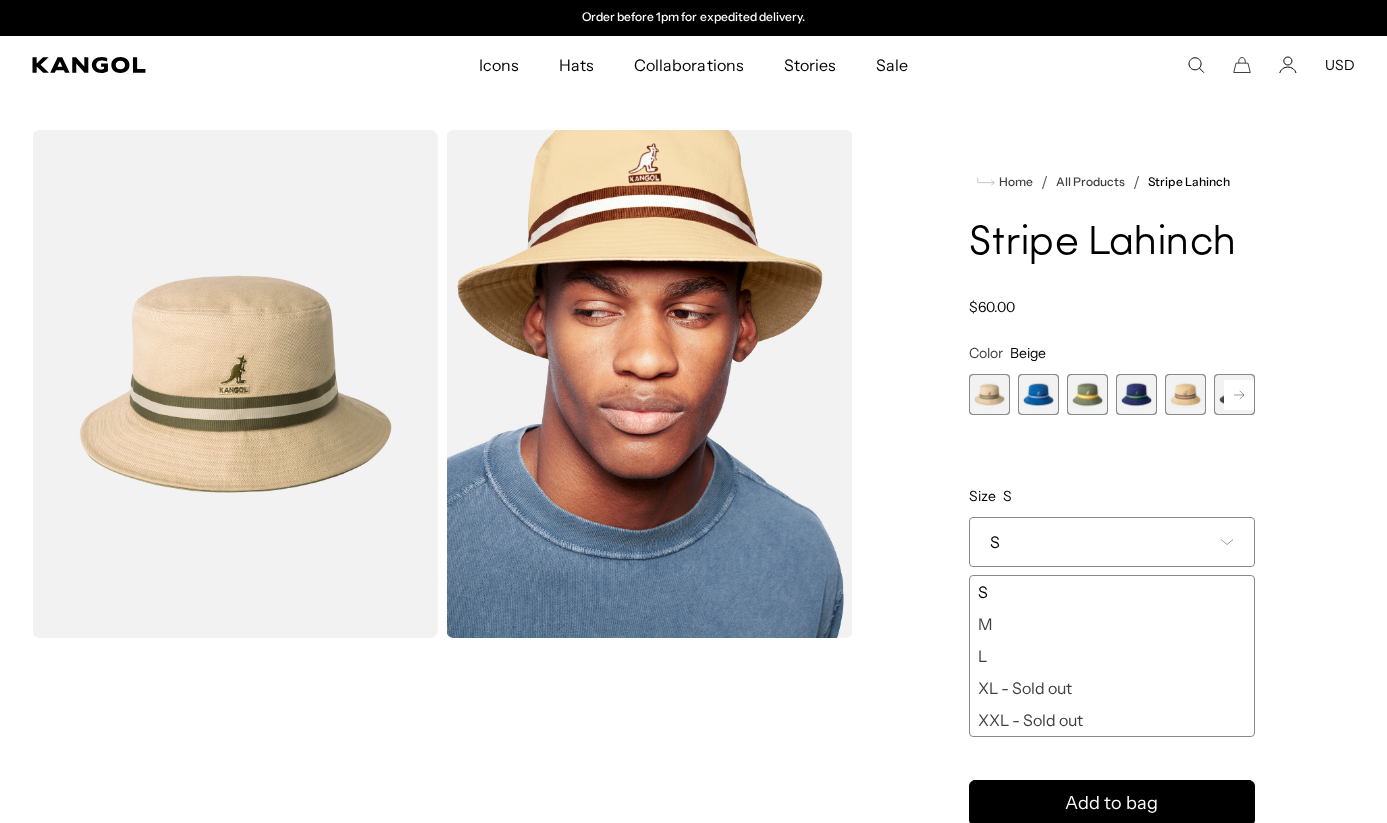 click 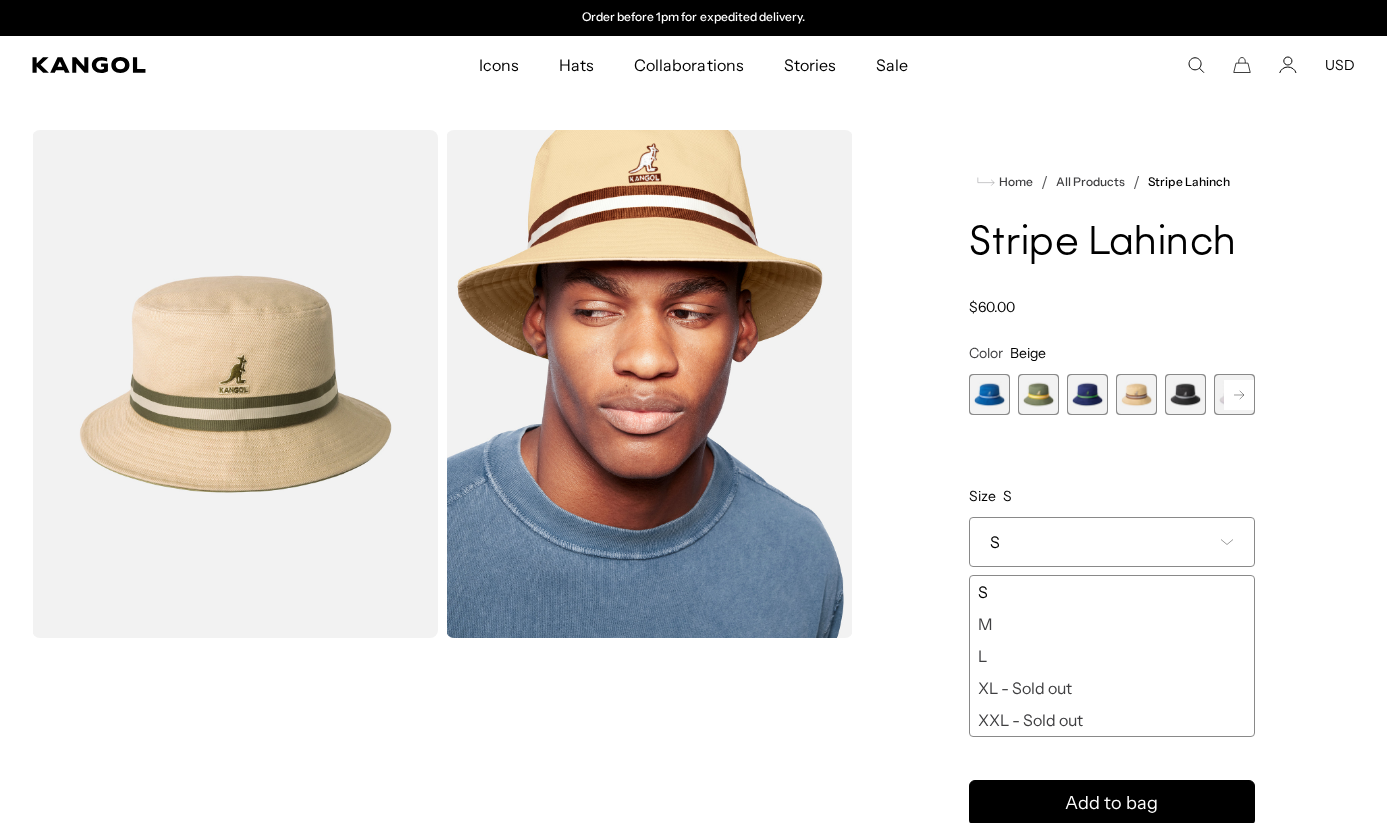 click 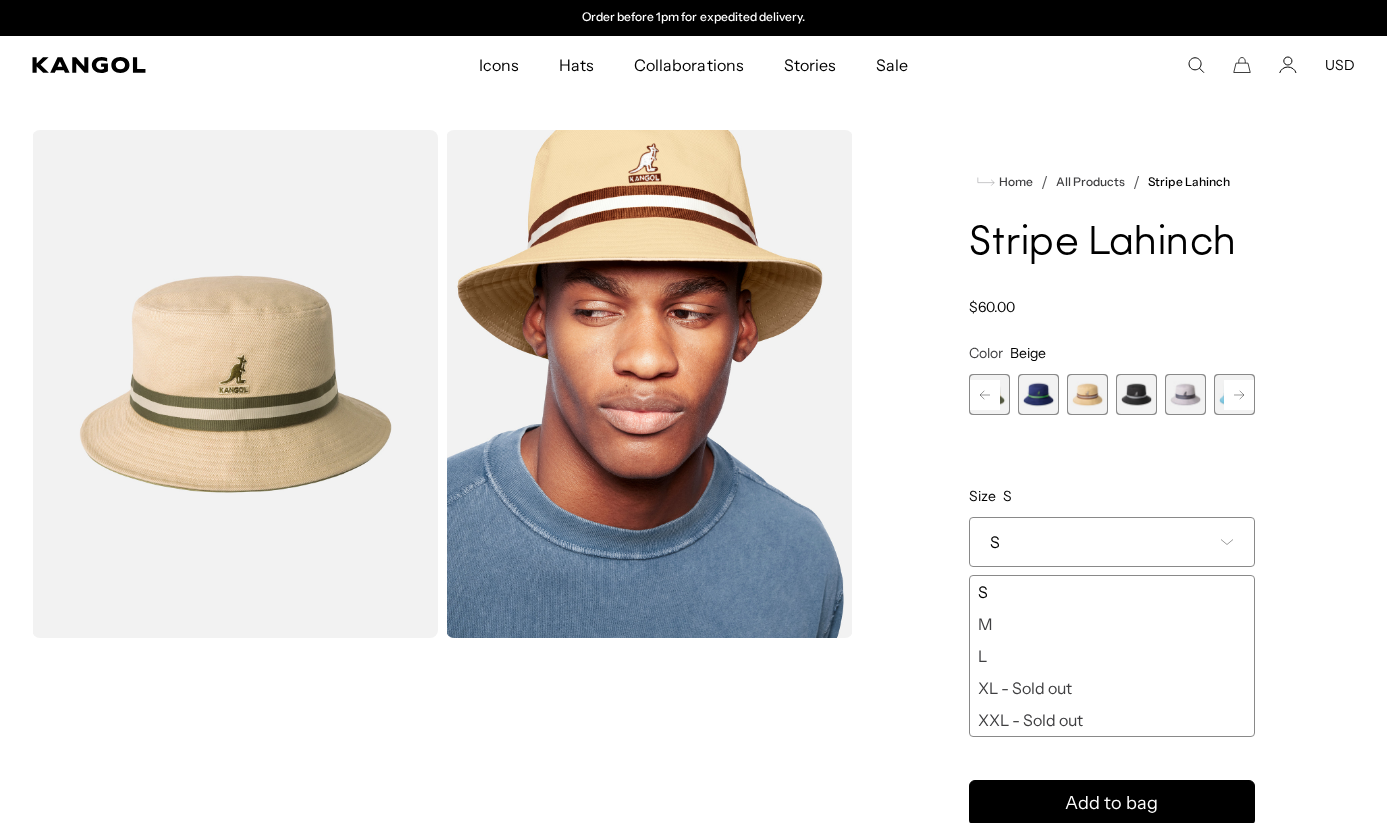 click 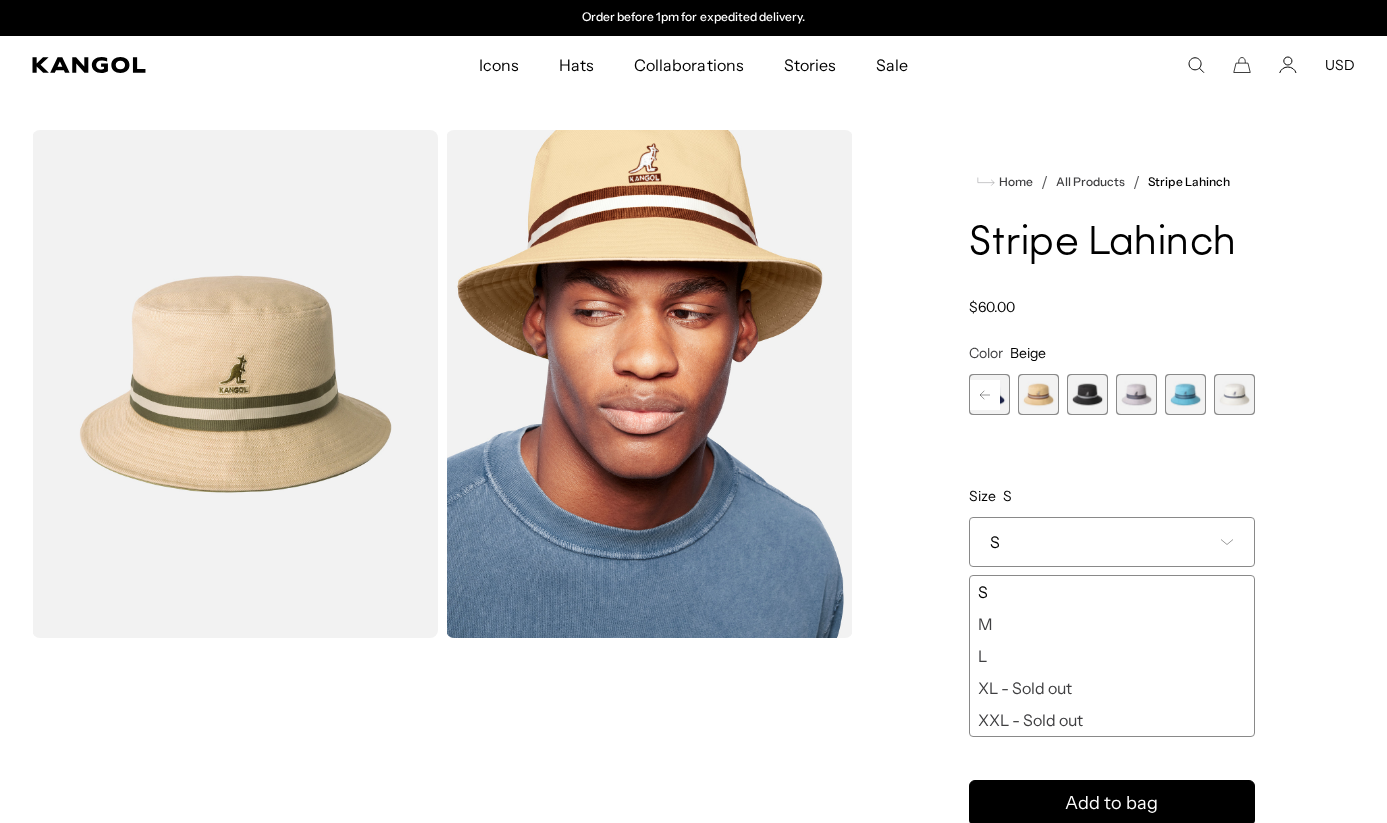 click at bounding box center (1234, 394) 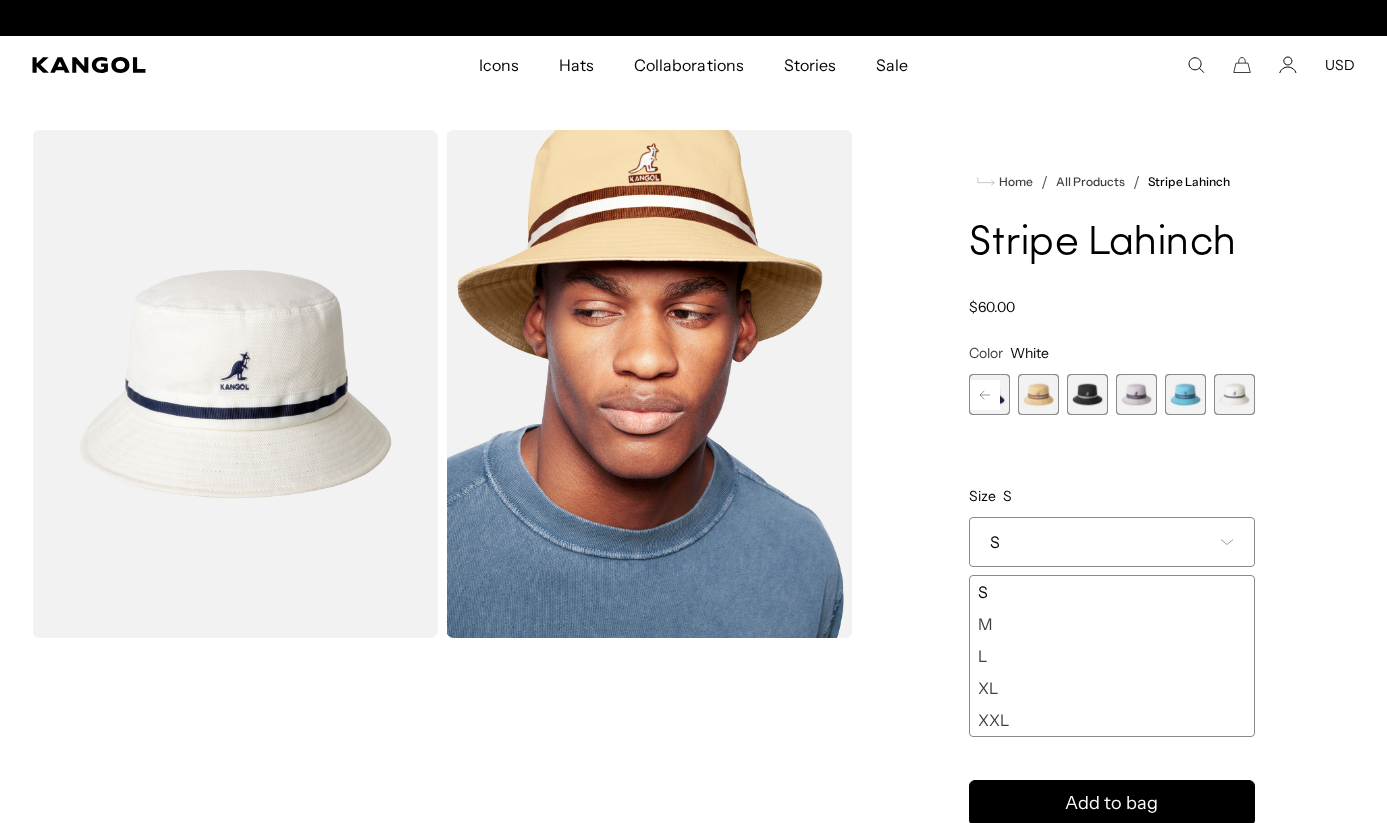 scroll, scrollTop: 0, scrollLeft: 0, axis: both 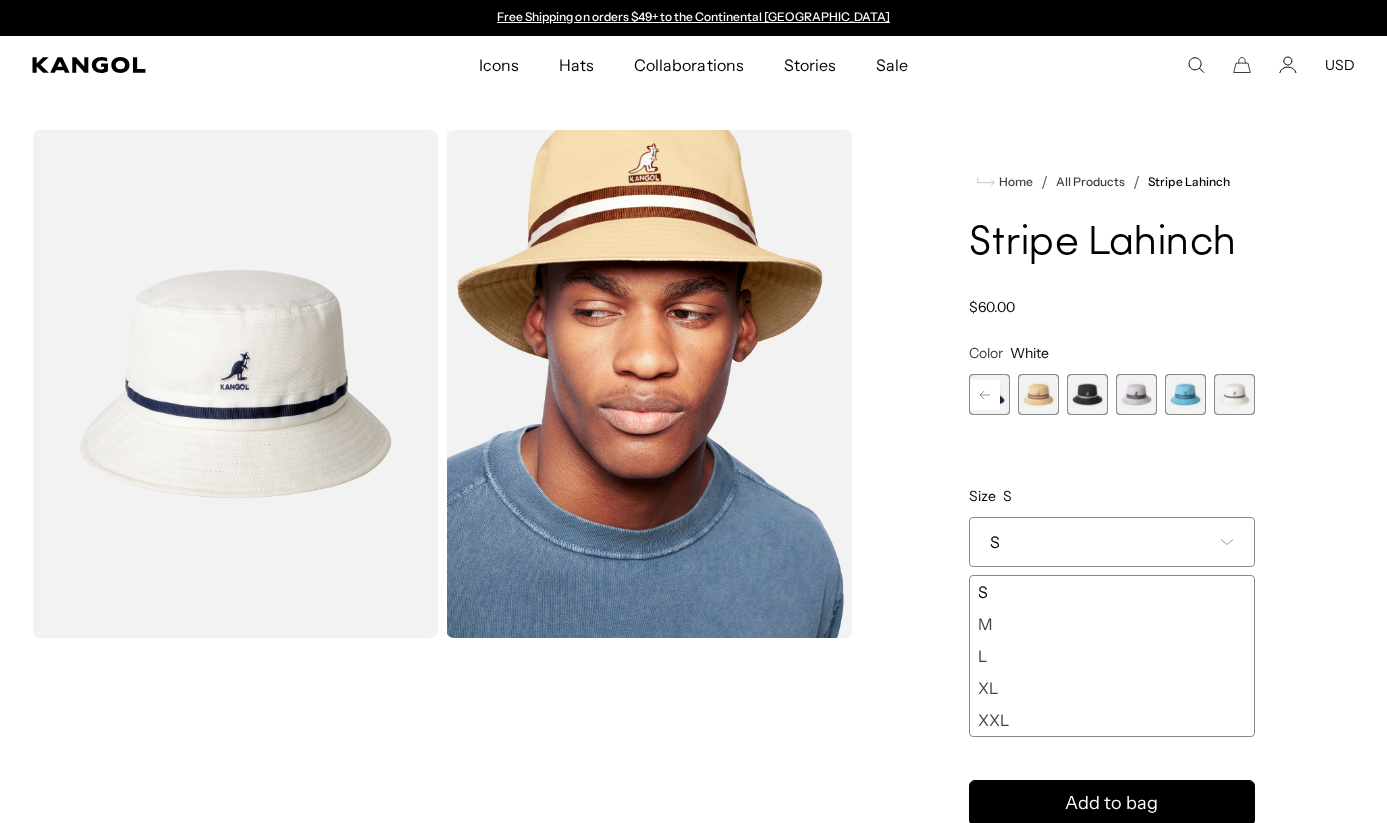 click at bounding box center [1136, 394] 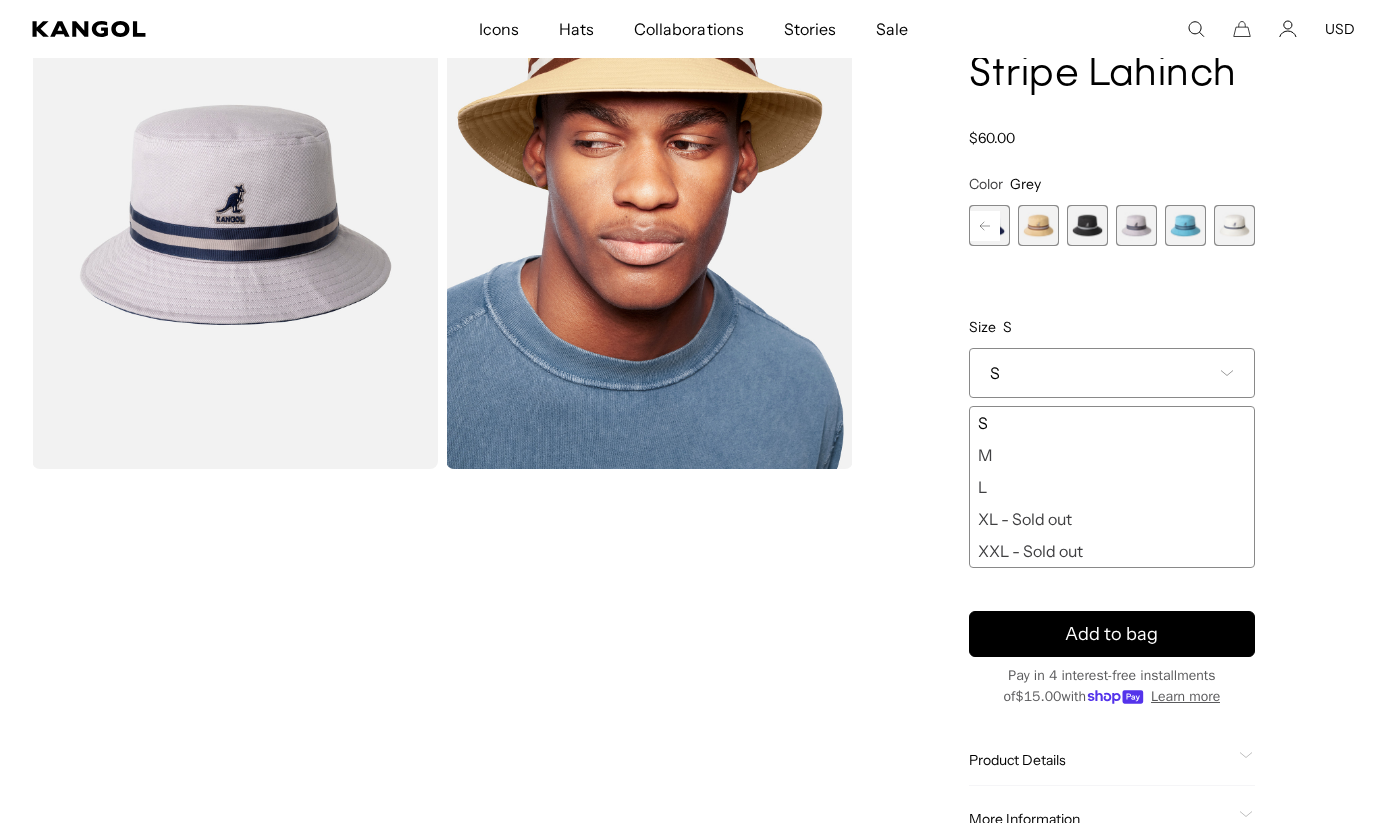 scroll, scrollTop: 283, scrollLeft: 0, axis: vertical 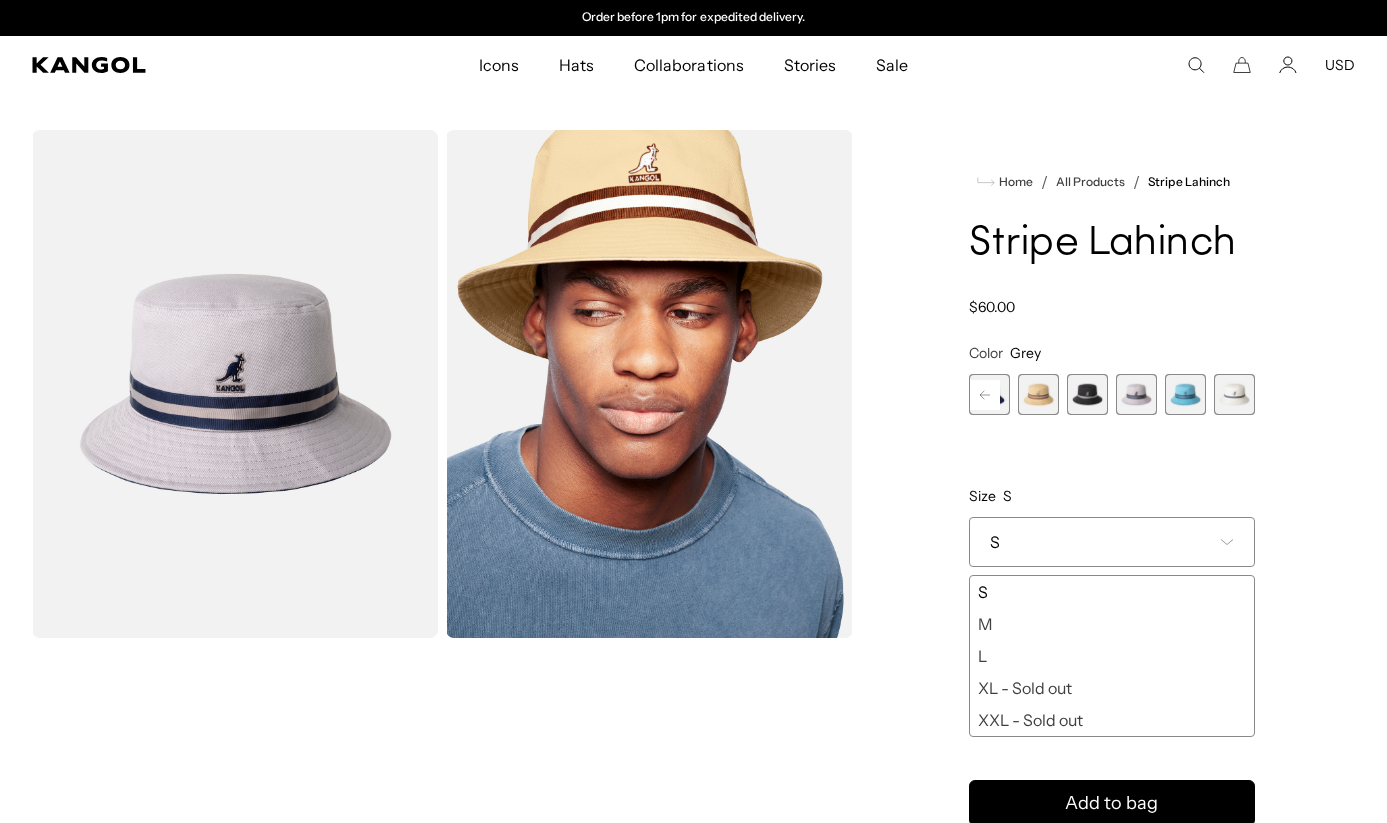 click at bounding box center (235, 384) 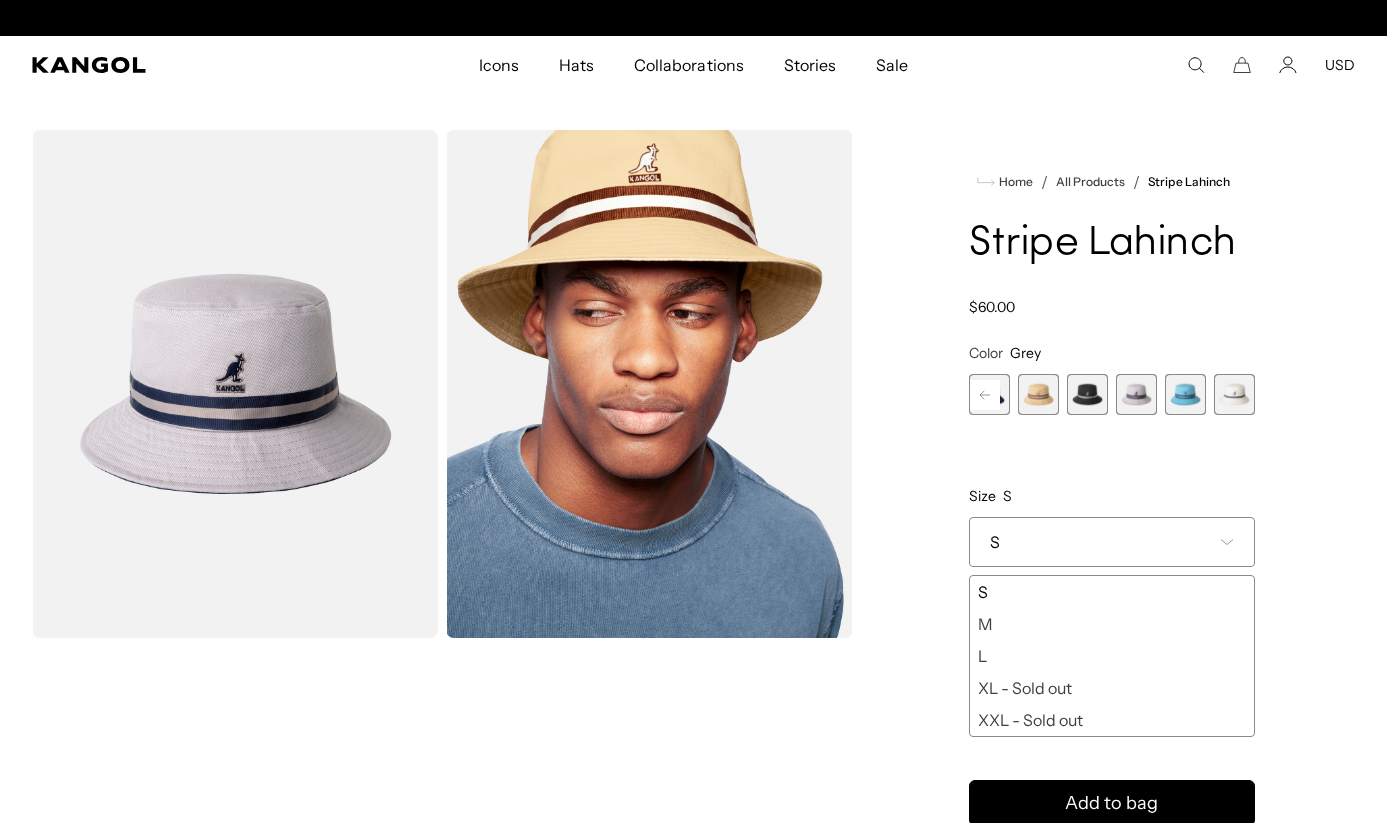 scroll, scrollTop: 0, scrollLeft: 0, axis: both 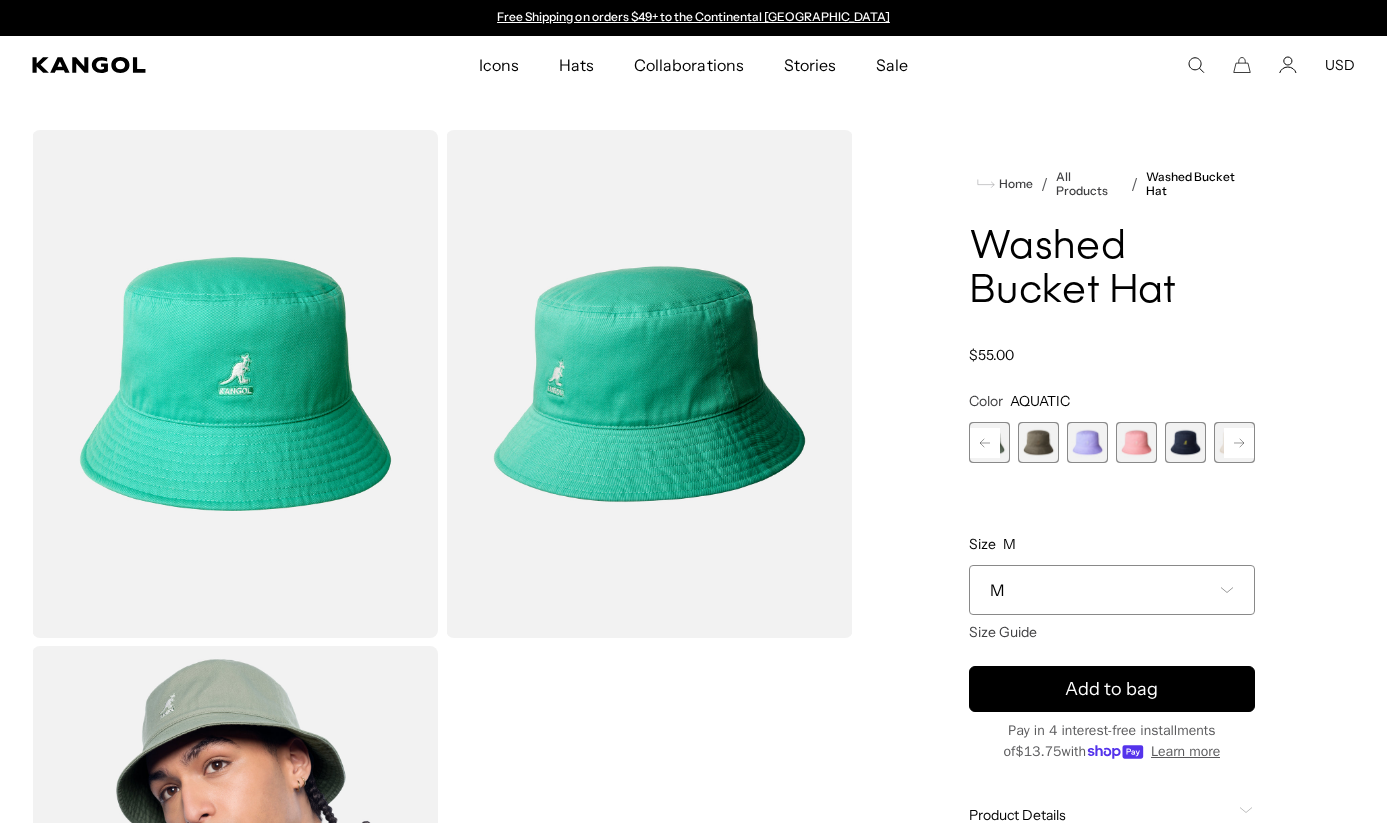 click at bounding box center (1185, 442) 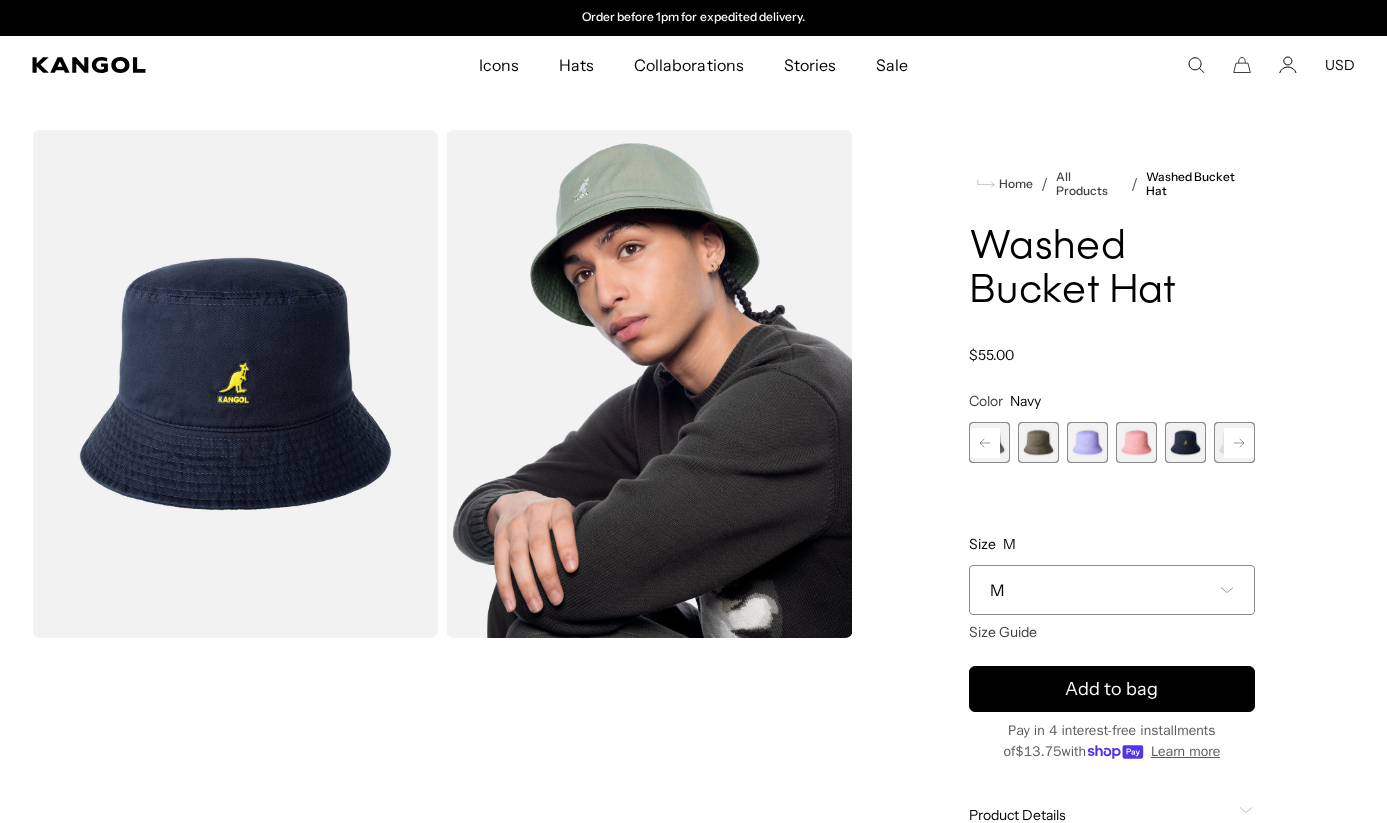 click on "M" at bounding box center [1112, 590] 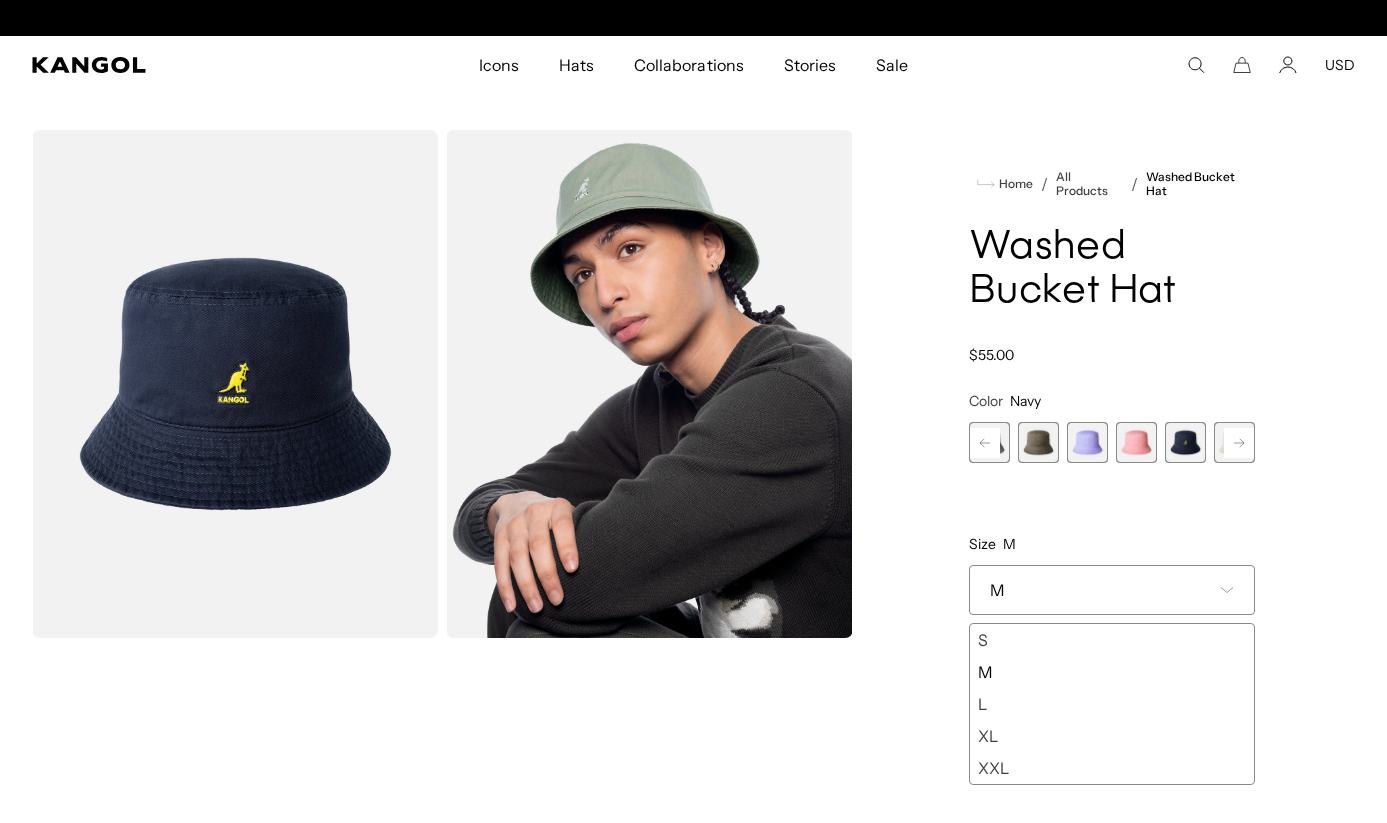 scroll, scrollTop: 0, scrollLeft: 0, axis: both 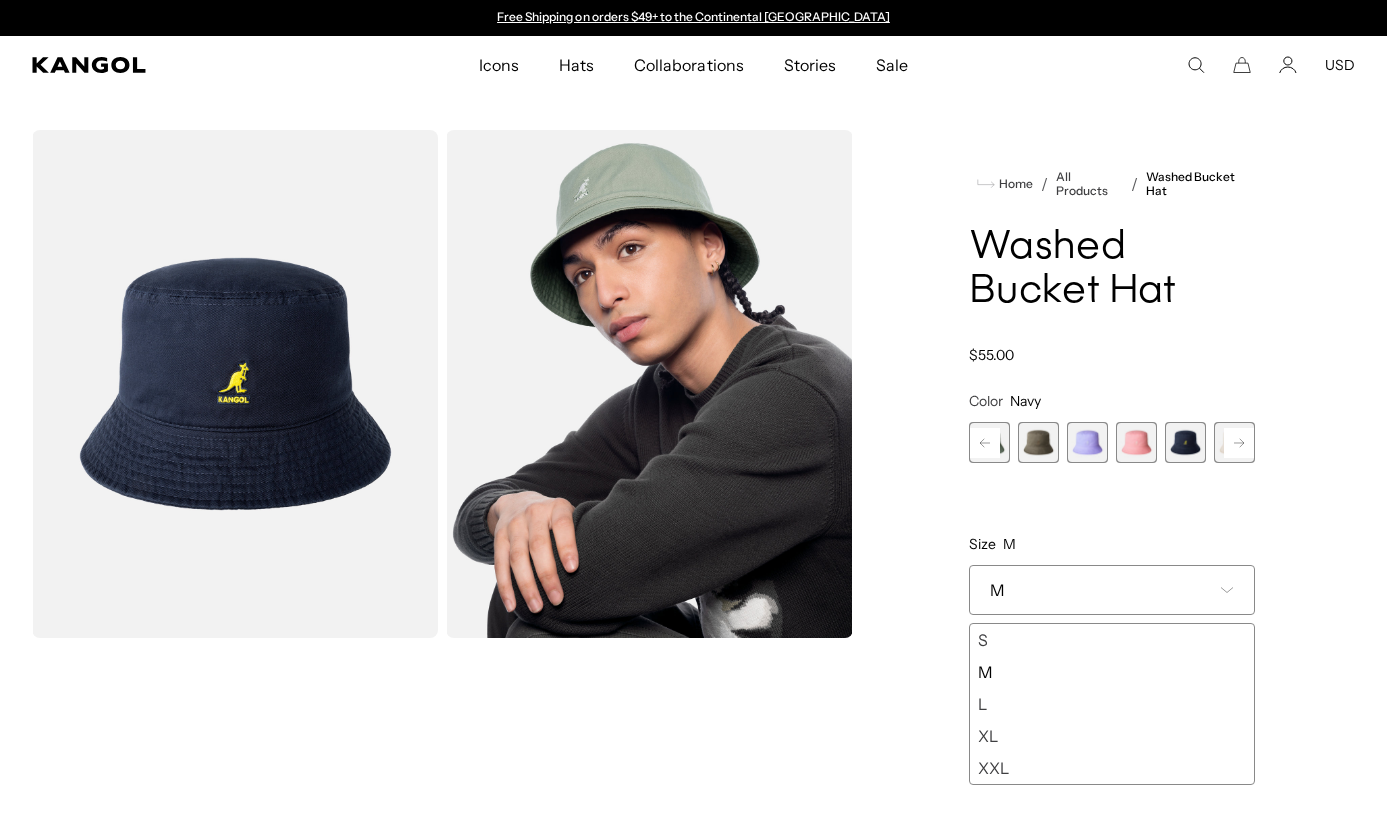 click 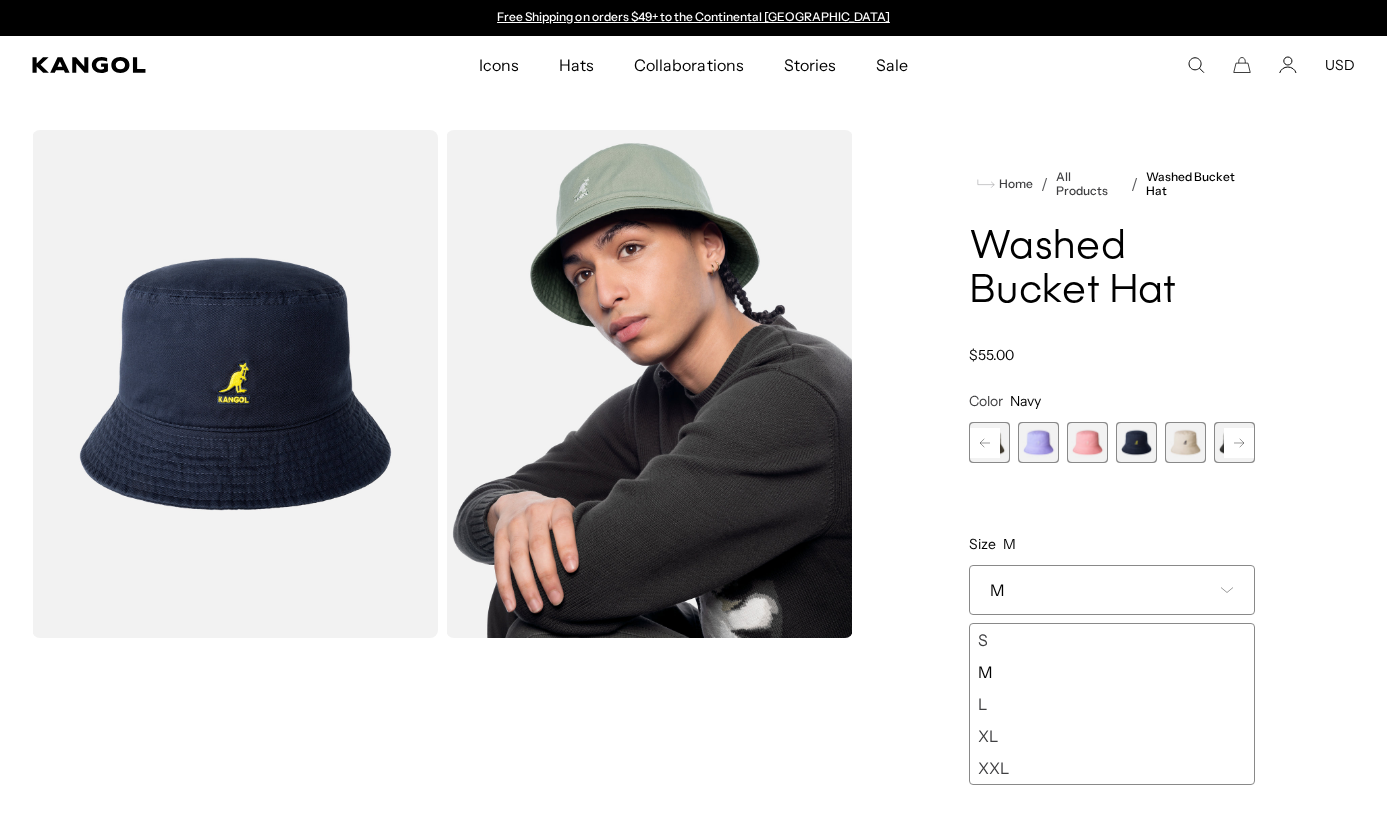click 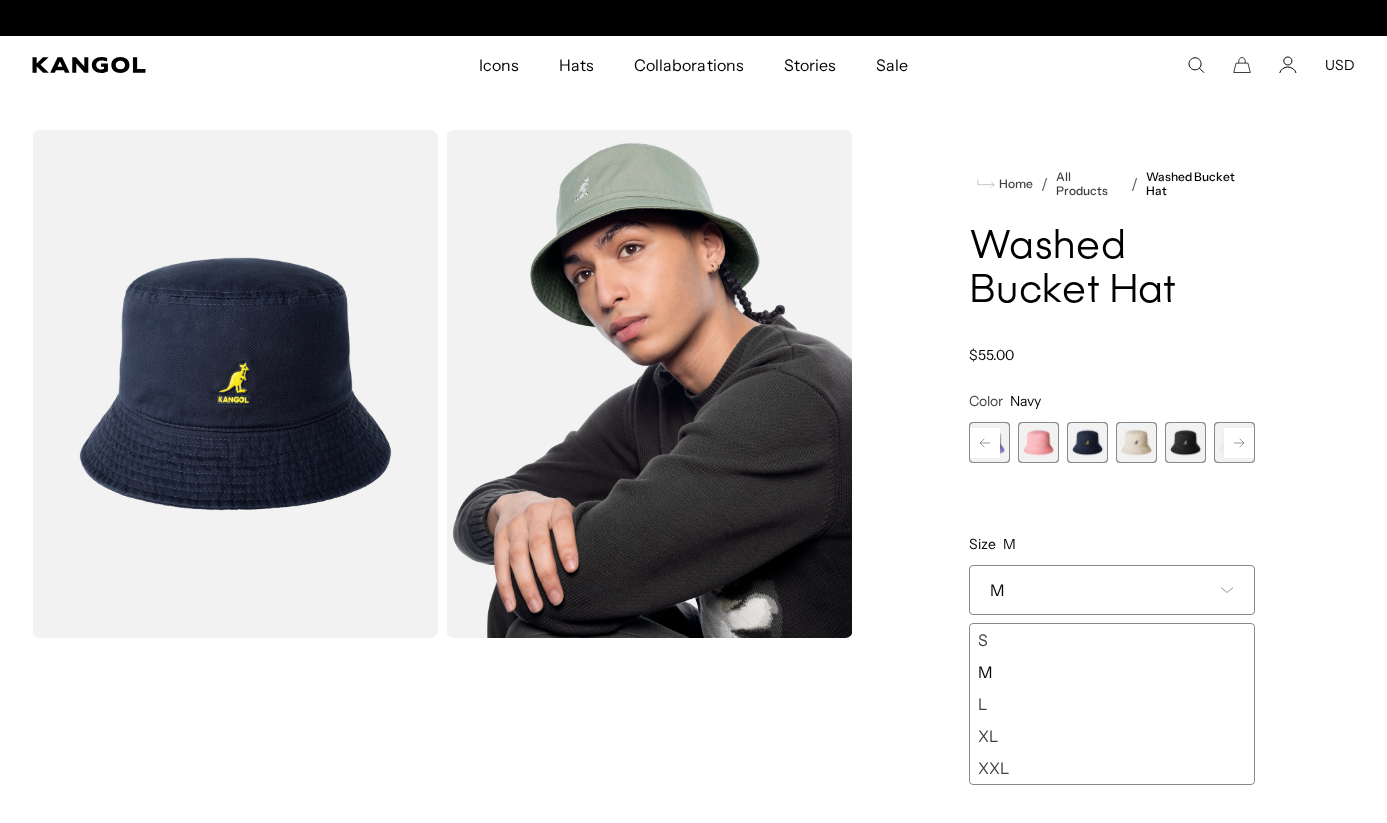 click at bounding box center [1136, 442] 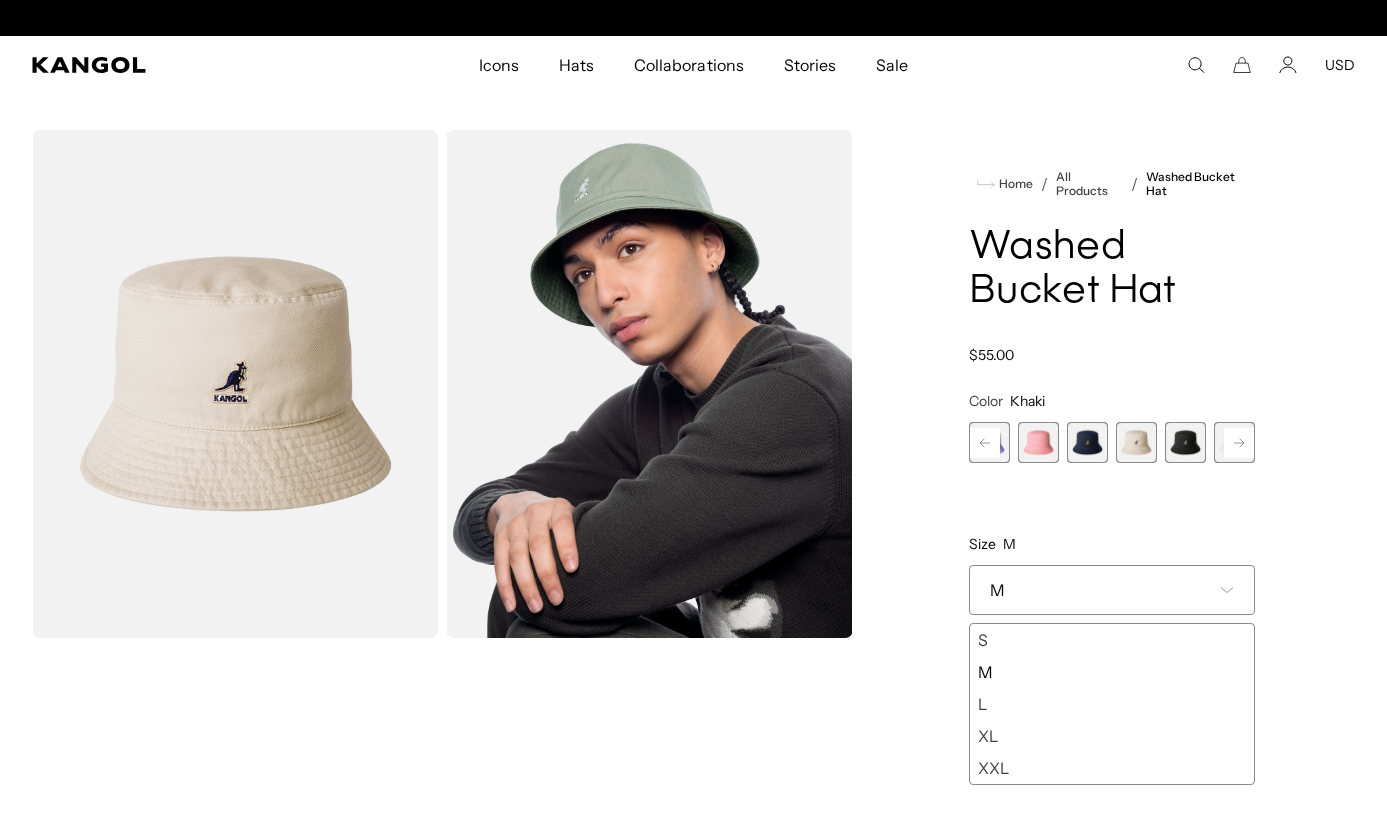 scroll, scrollTop: 0, scrollLeft: 0, axis: both 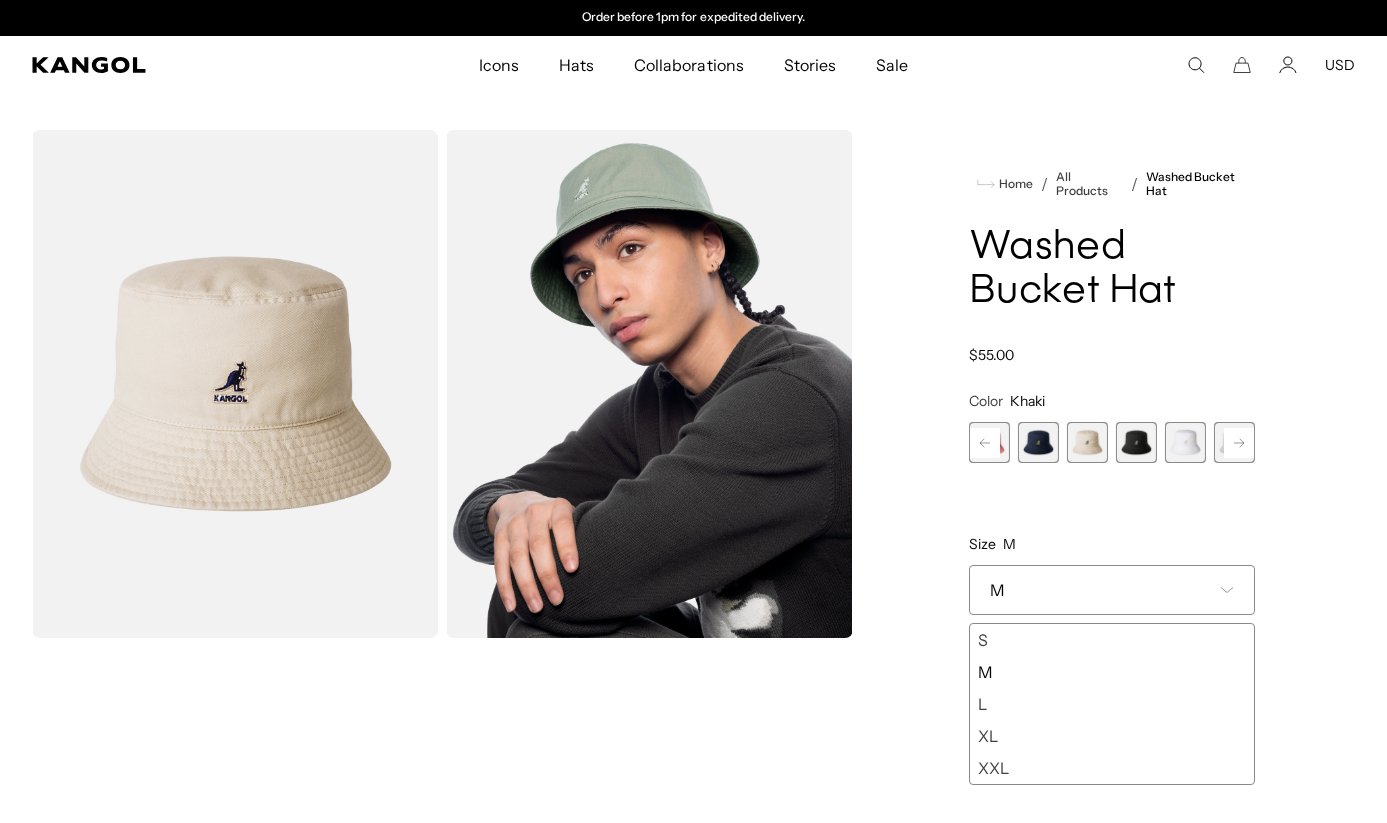 click on "AQUATIC
Variant sold out or unavailable
SAGE GREEN
Variant sold out or unavailable
[MEDICAL_DATA]
Variant sold out or unavailable
Iced Lilac
Variant sold out or unavailable
Pepto
Variant sold out or unavailable
Navy
Variant sold out or unavailable
Khaki
Variant sold out or unavailable" at bounding box center (1112, 442) 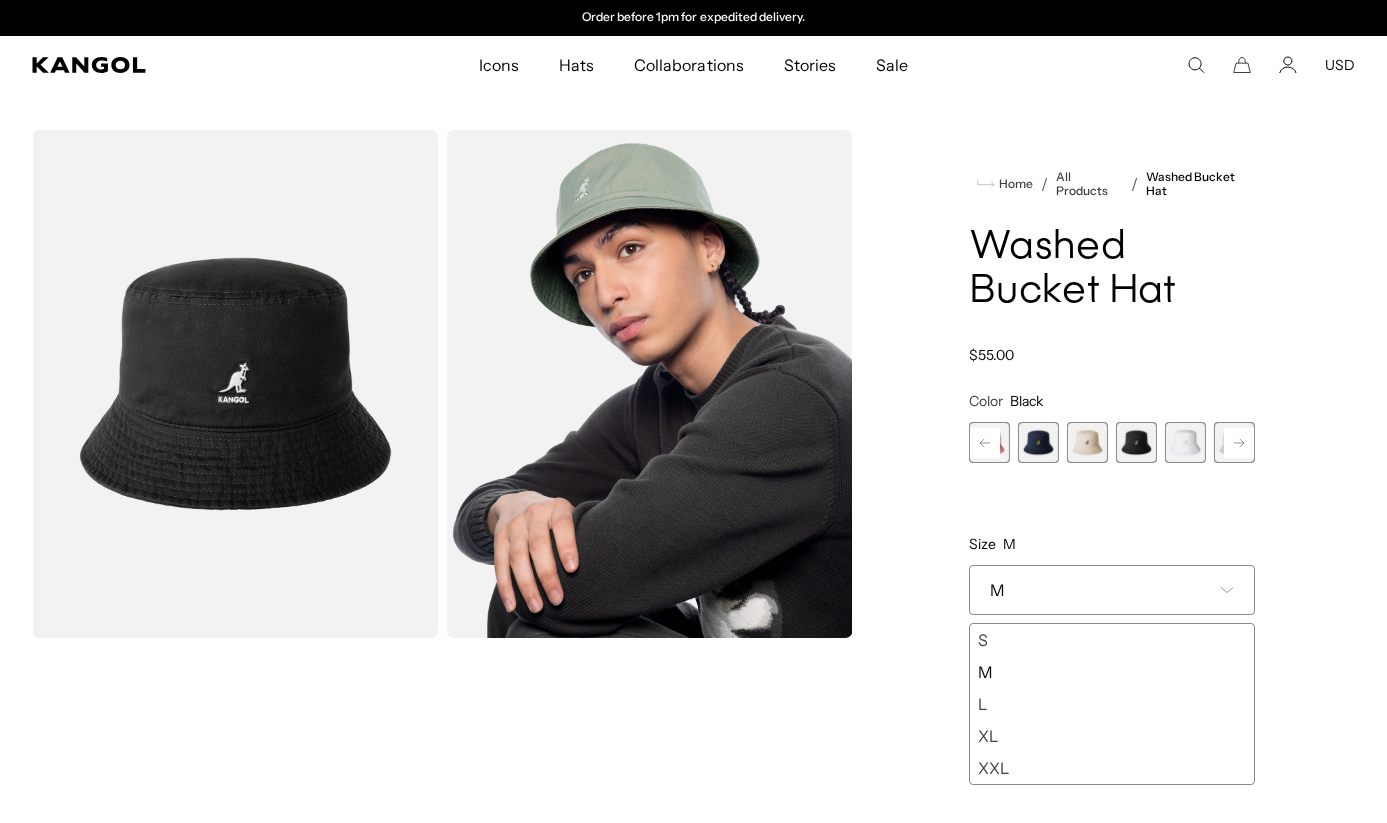 click at bounding box center [1185, 442] 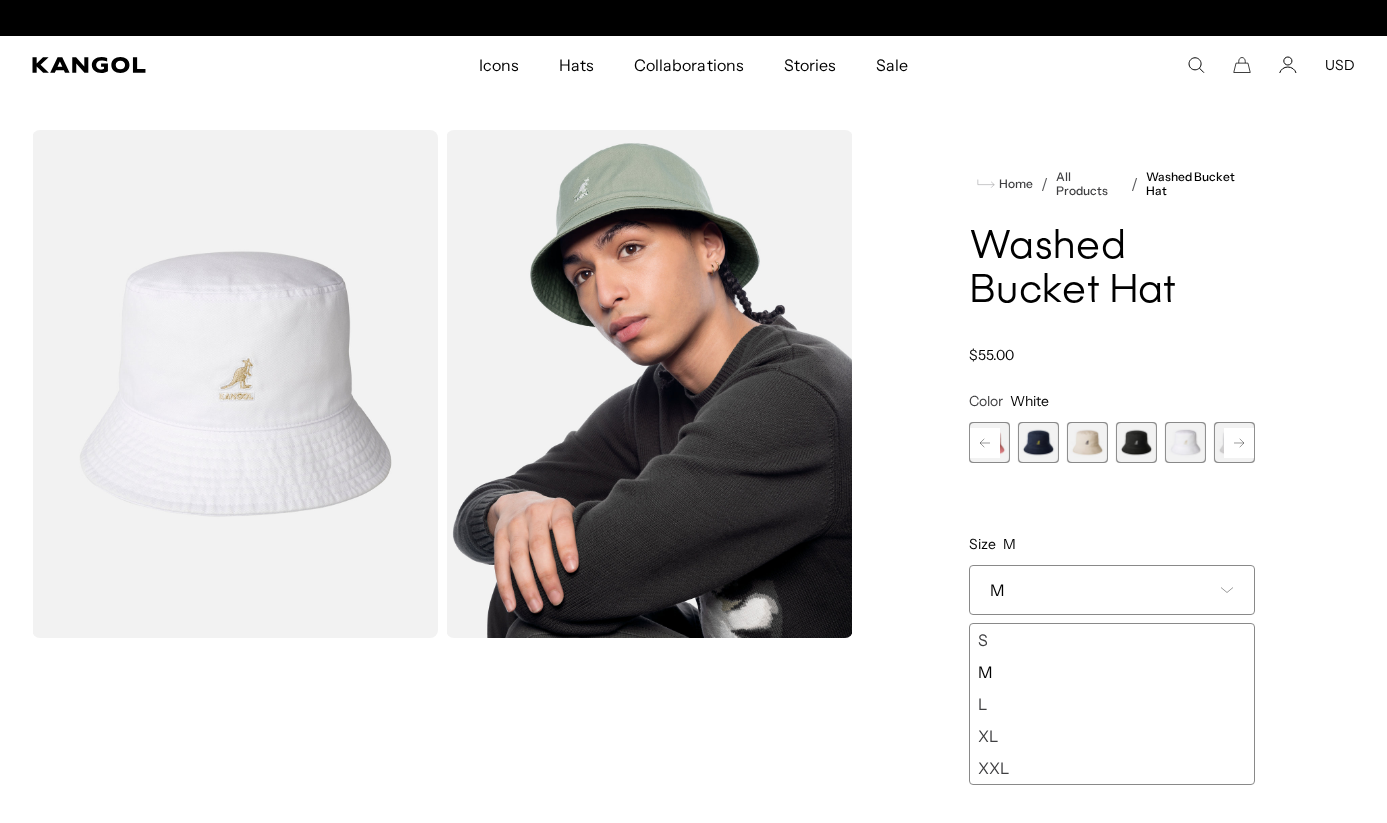 scroll, scrollTop: 0, scrollLeft: 0, axis: both 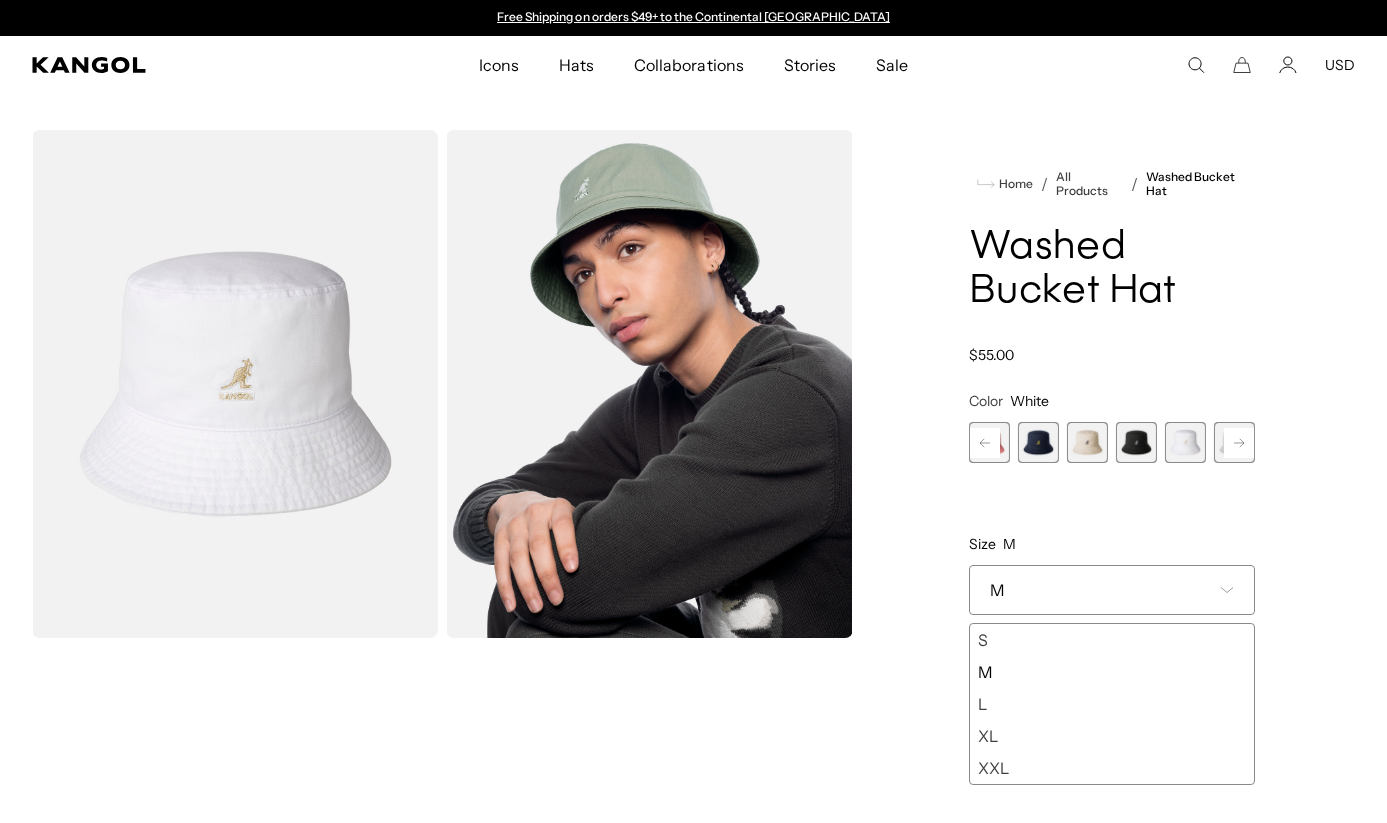 click 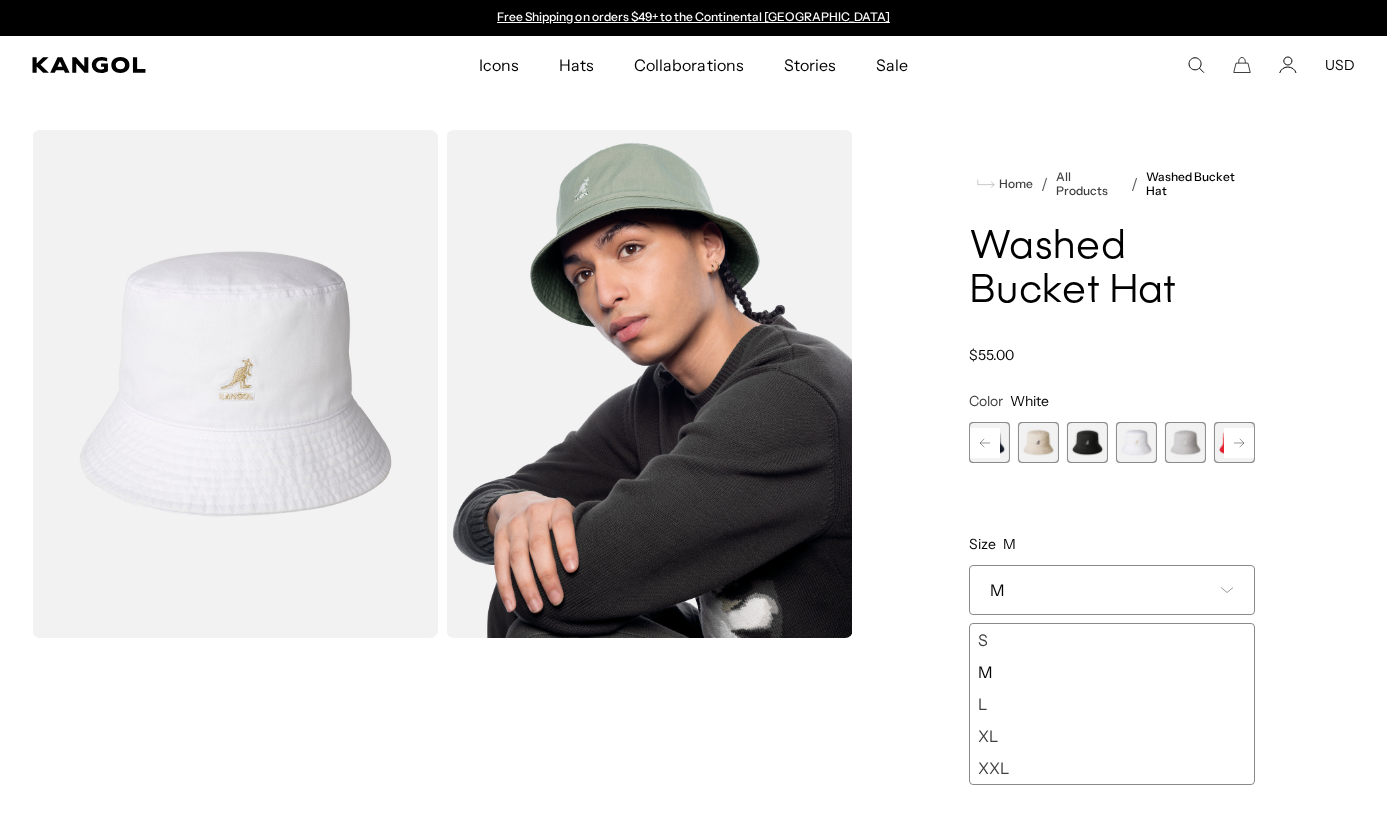 click 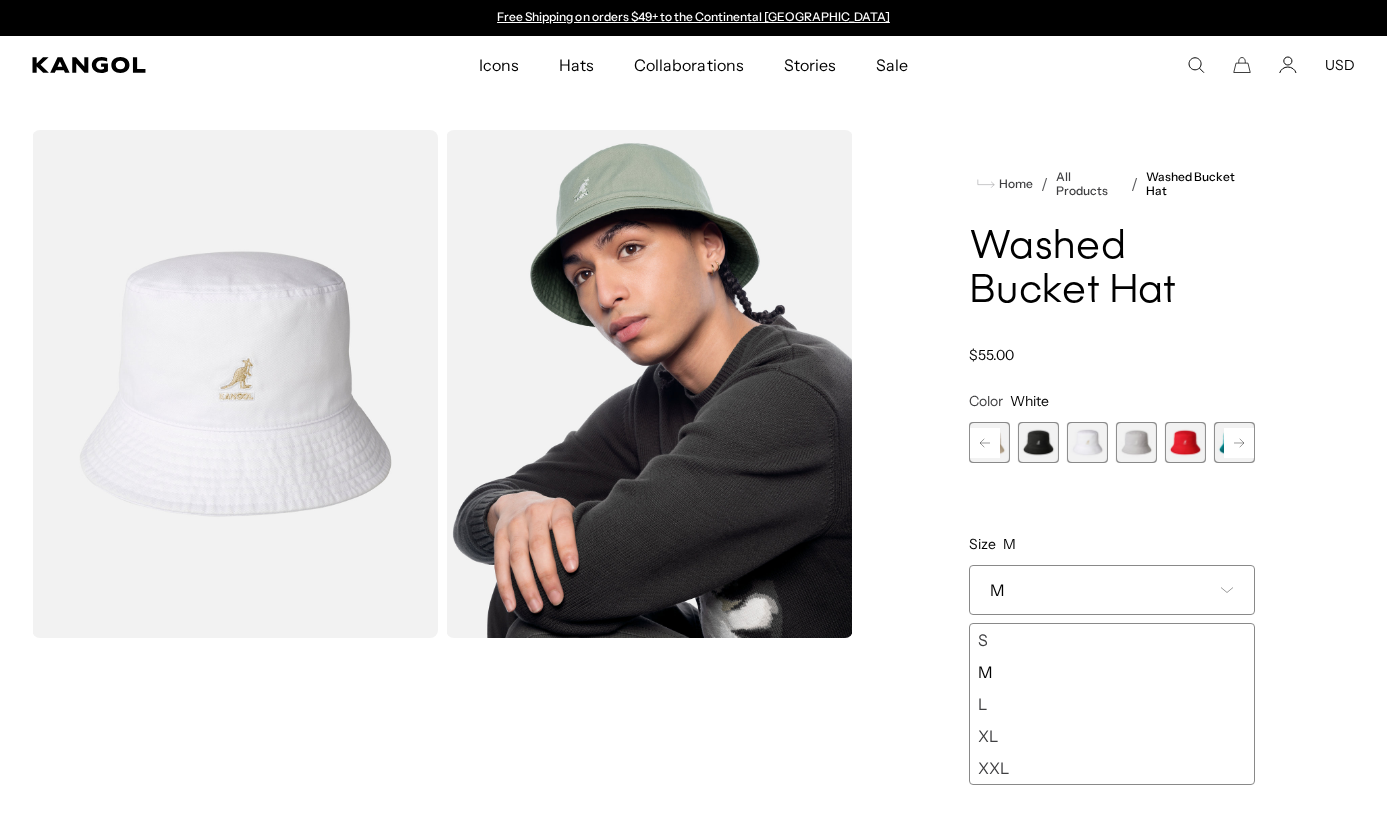 click 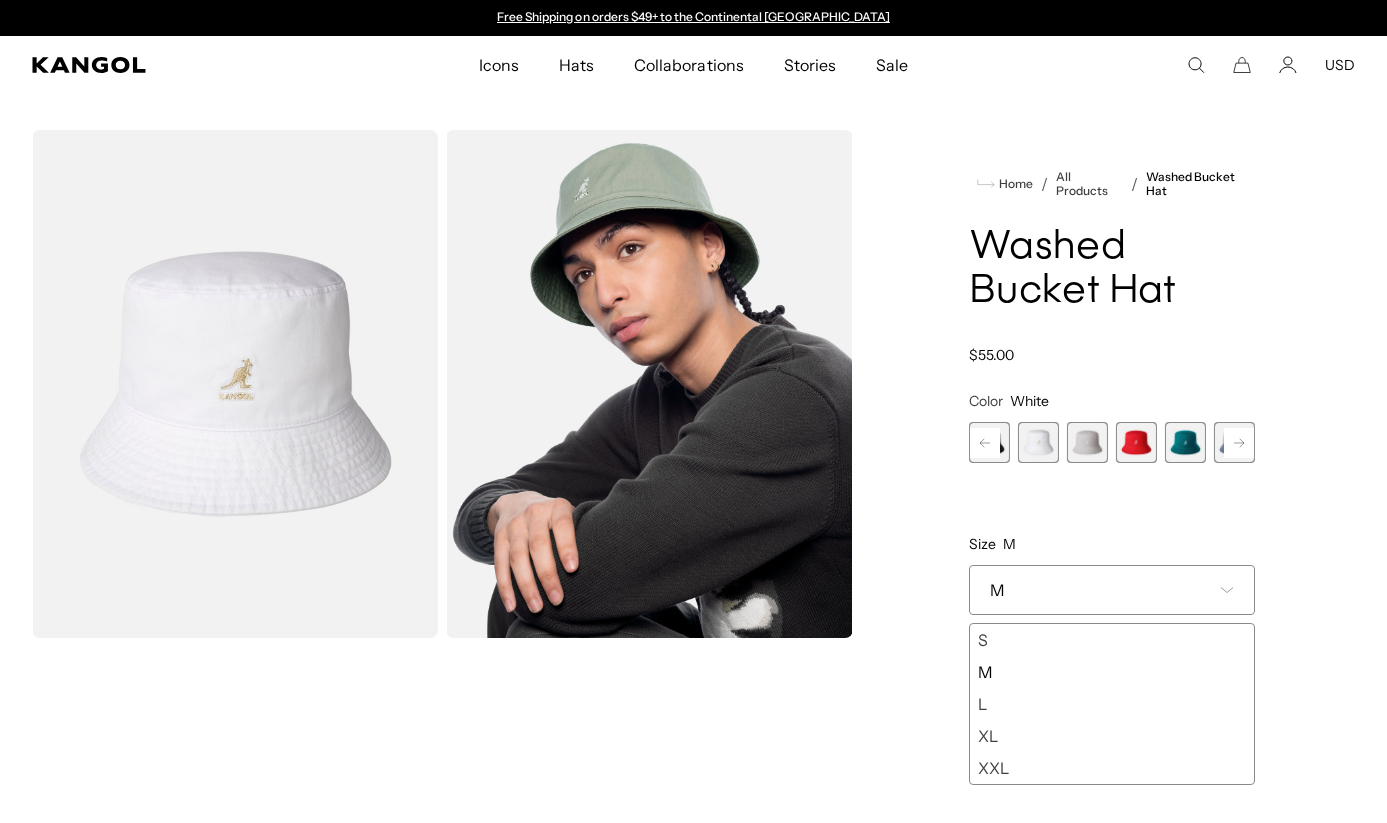 click 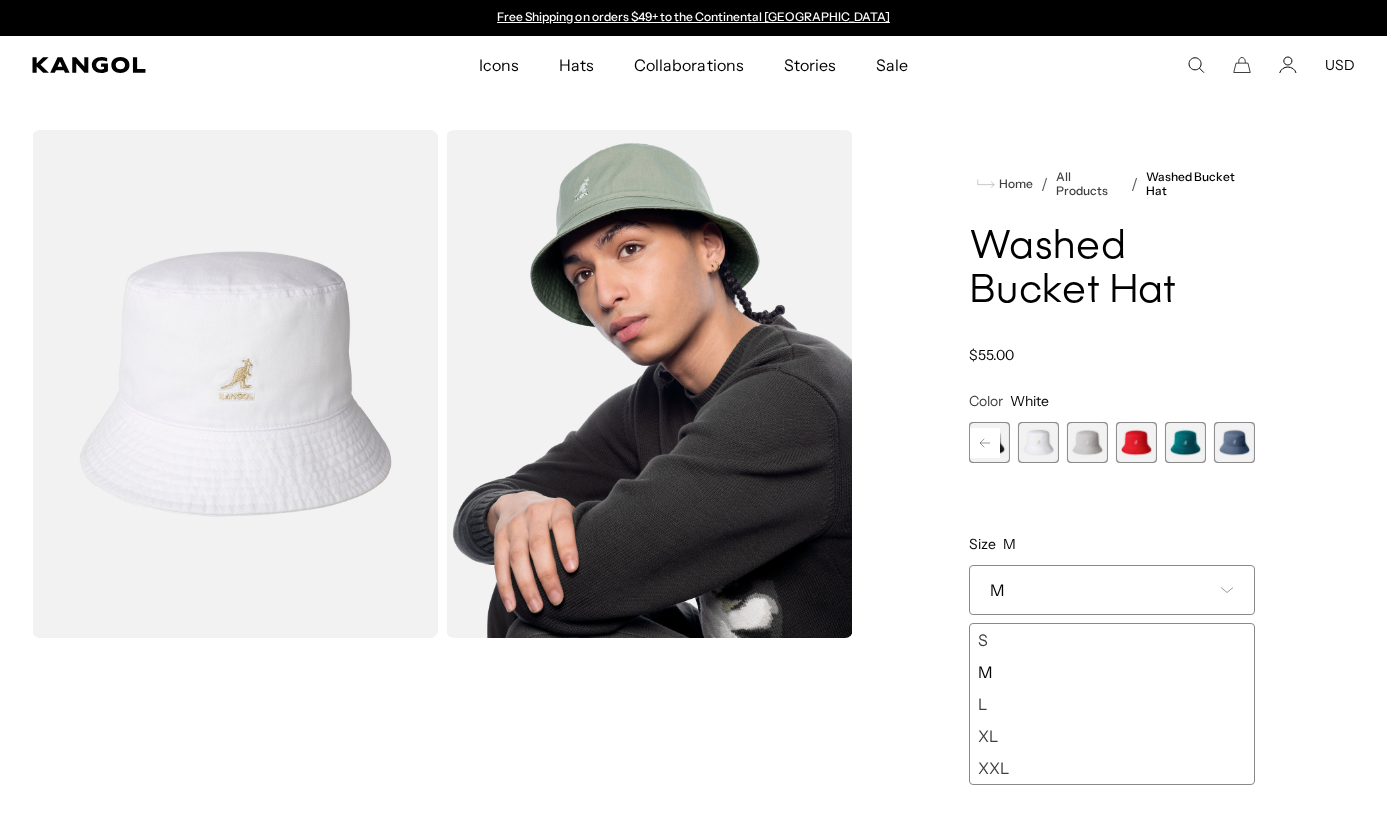 click at bounding box center (1234, 442) 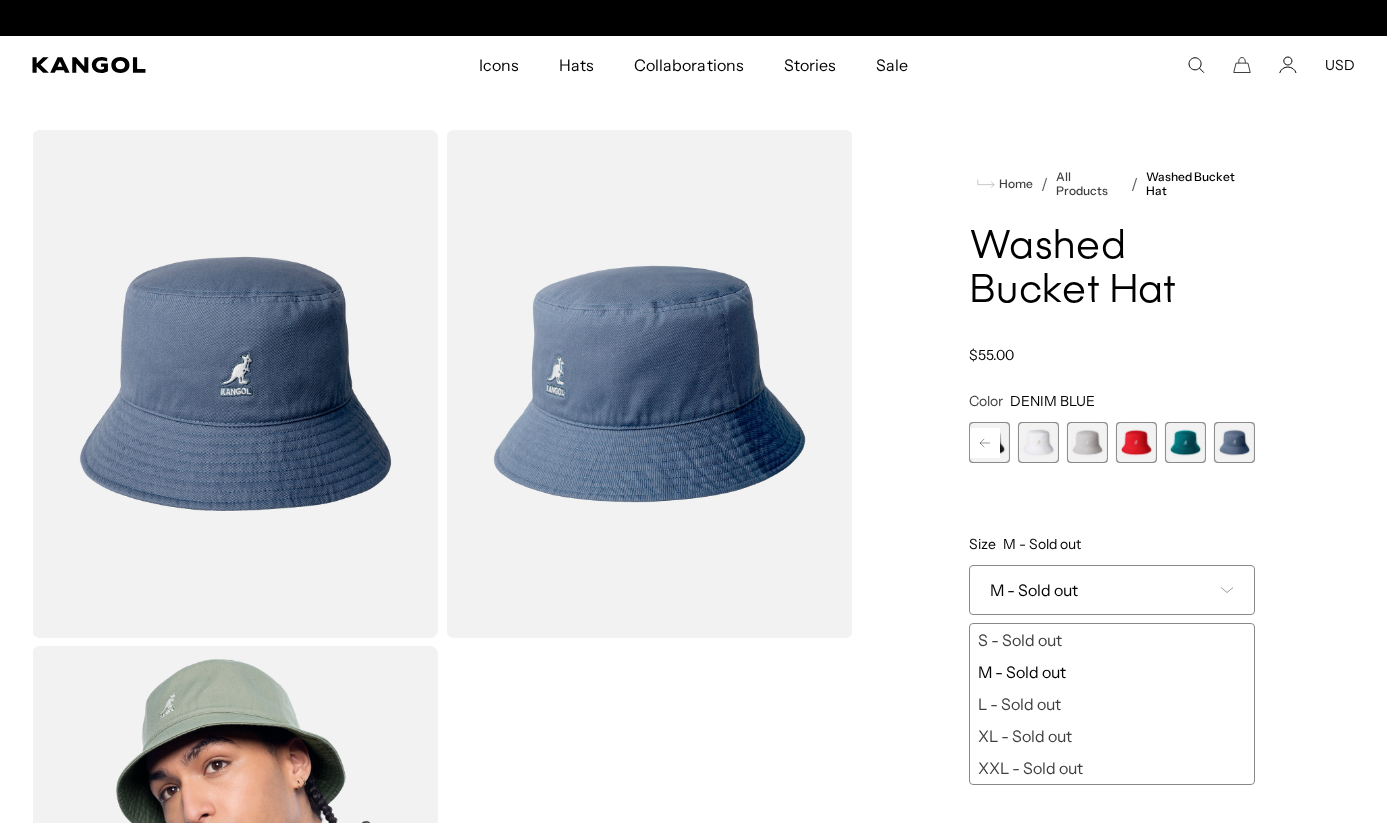 scroll, scrollTop: 0, scrollLeft: 412, axis: horizontal 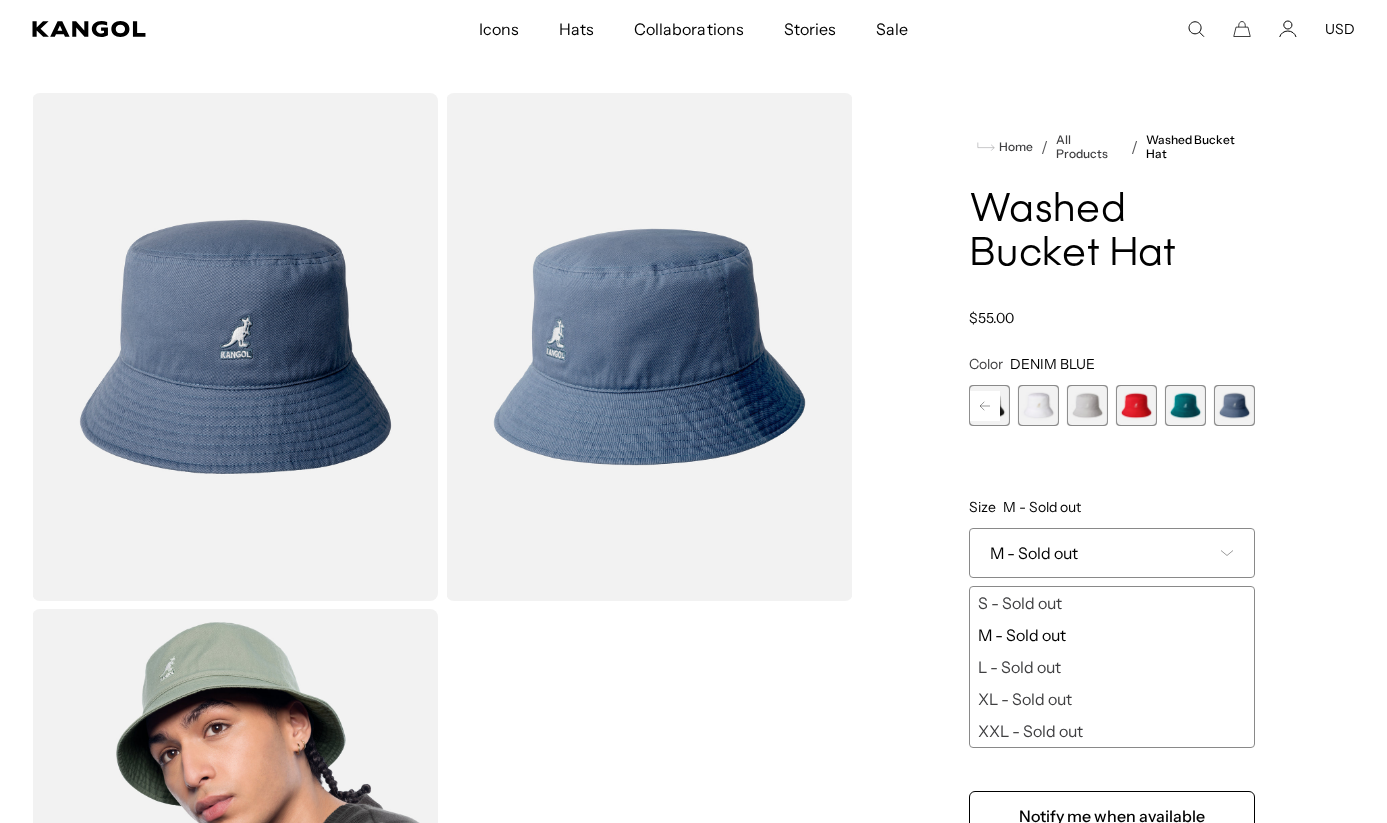 click at bounding box center [1087, 405] 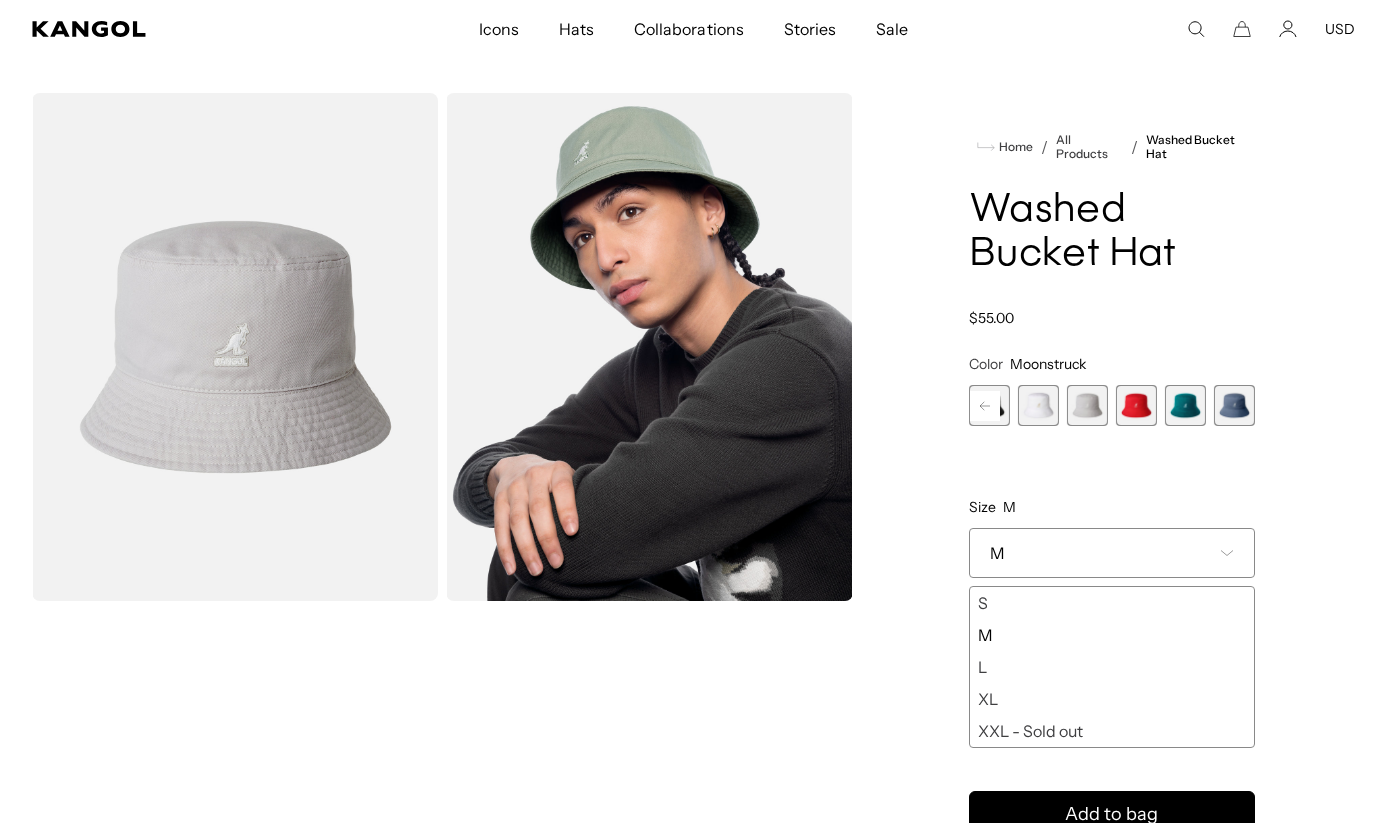 click at bounding box center [1038, 405] 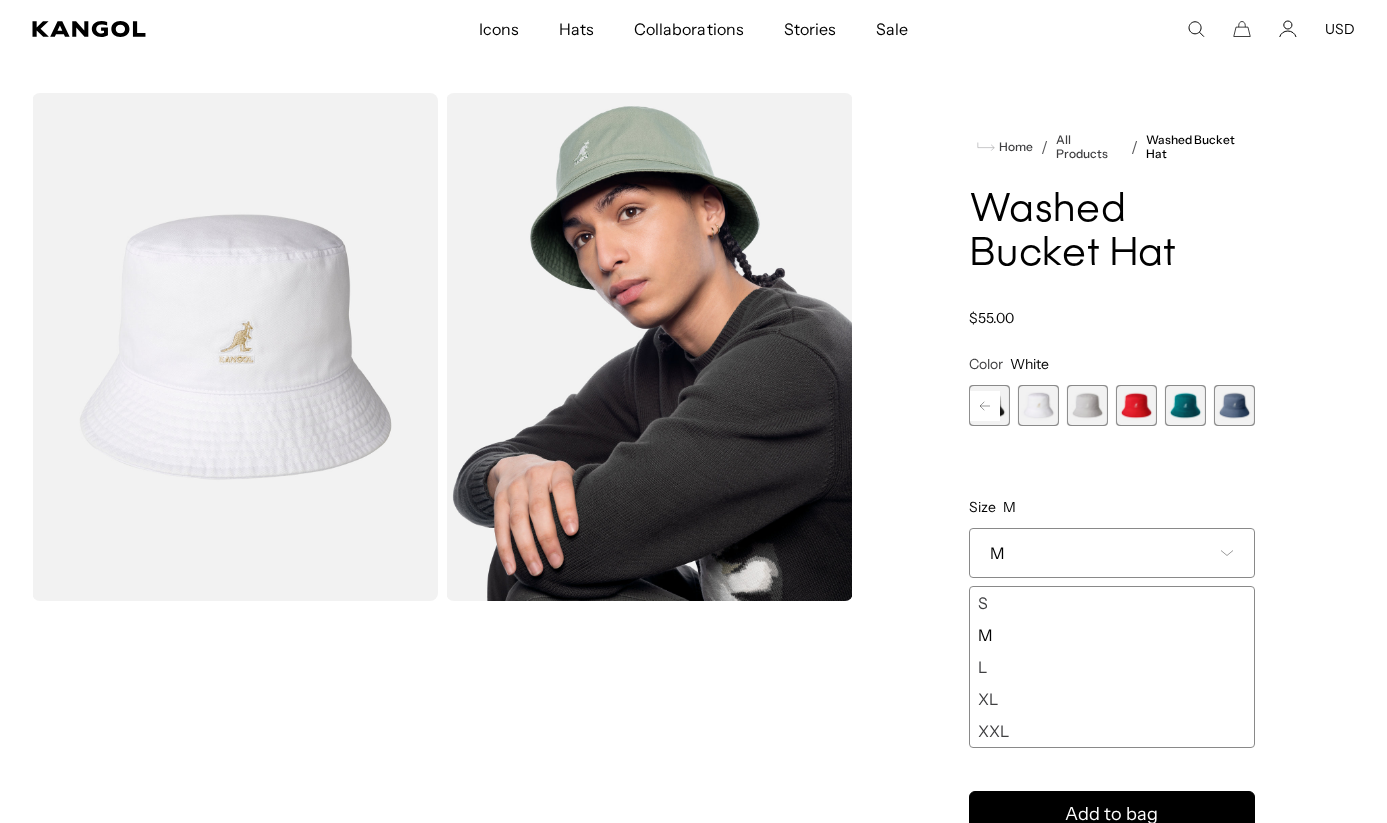 click 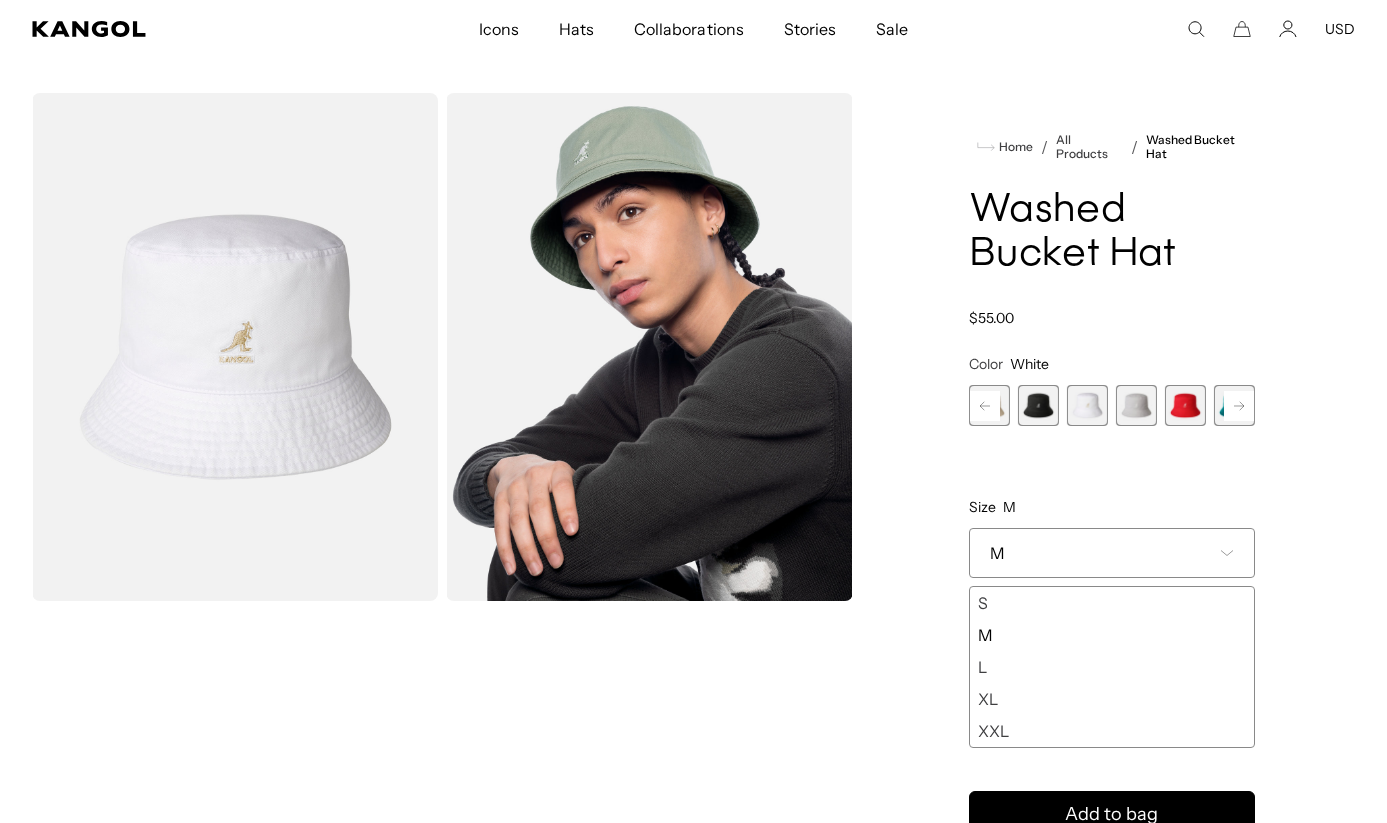click at bounding box center (1136, 405) 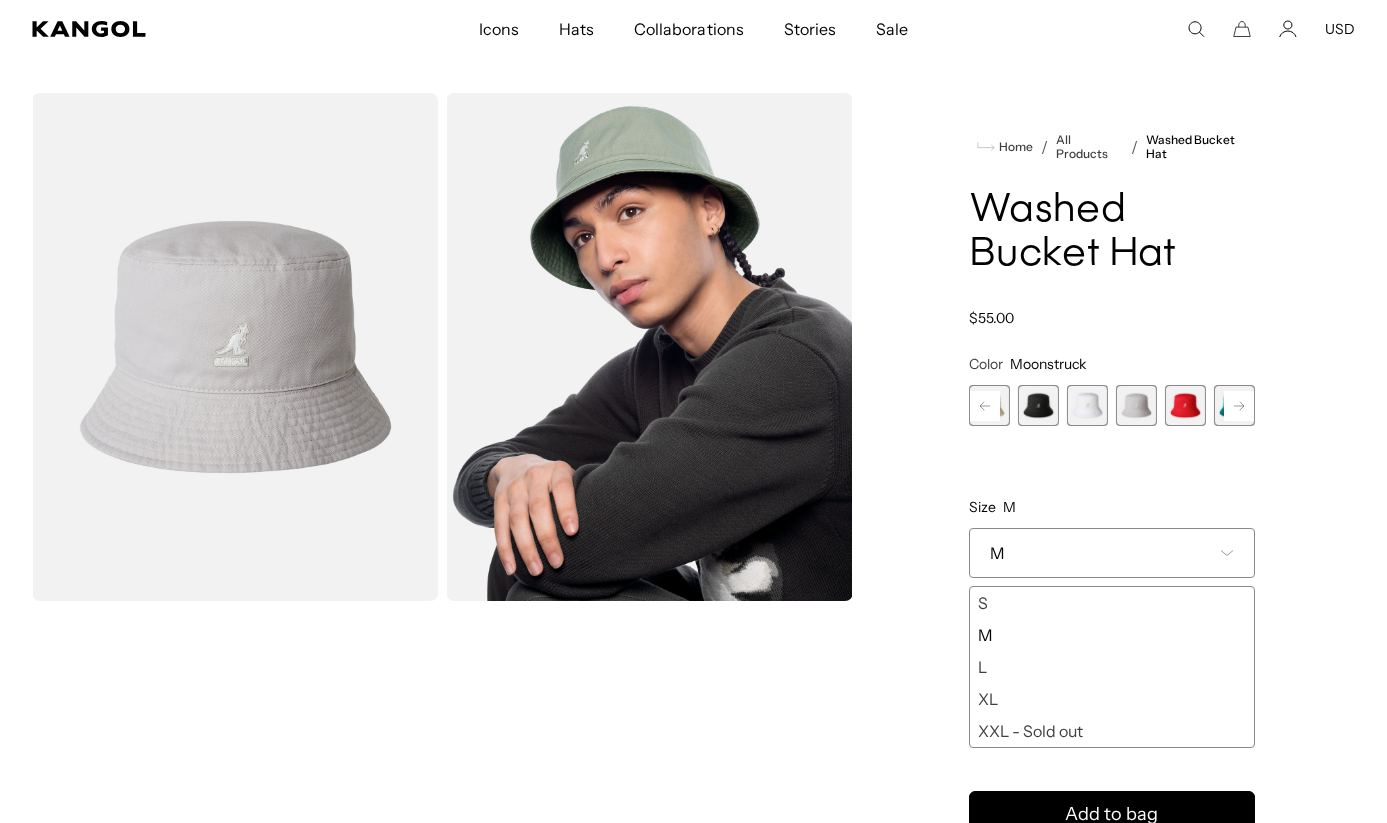 click 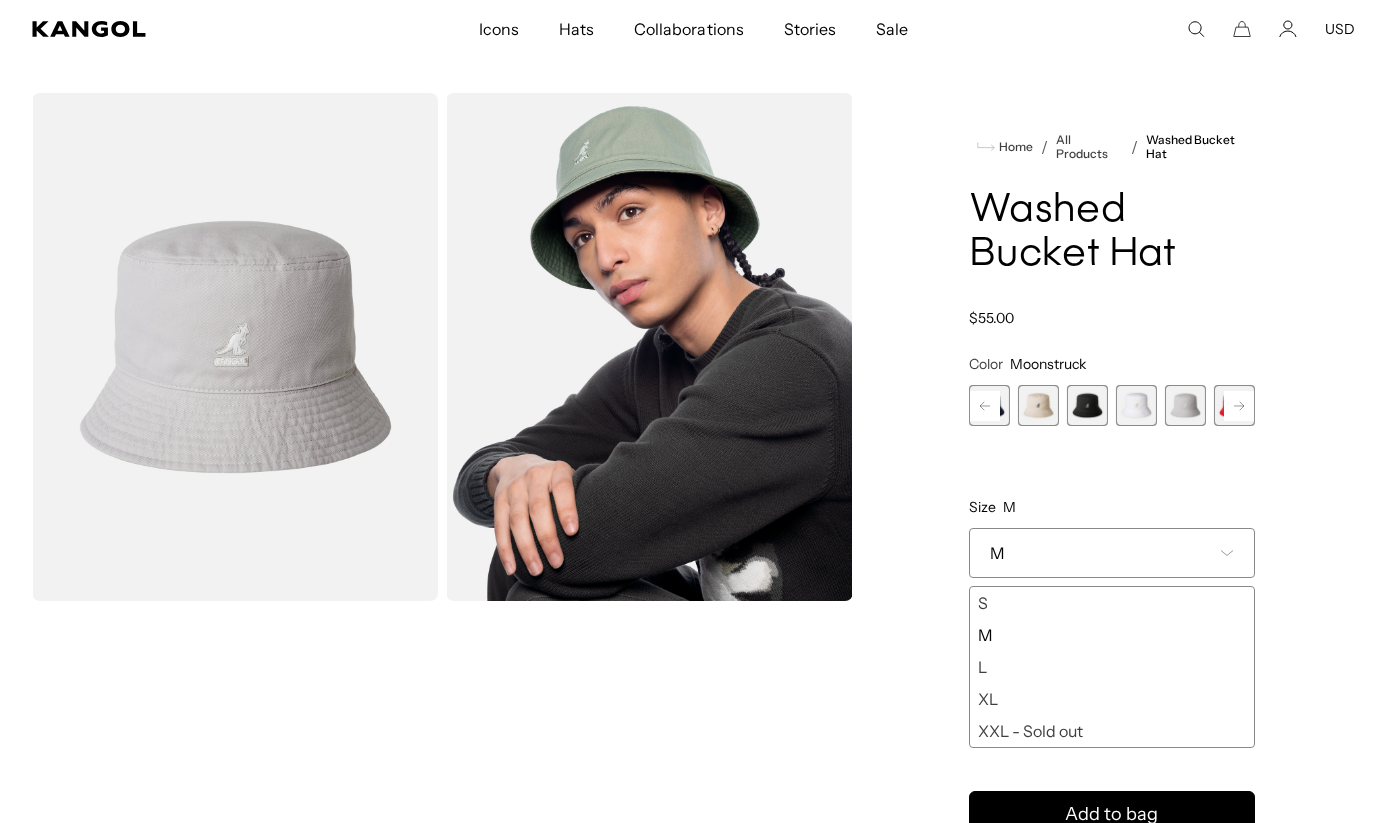 click 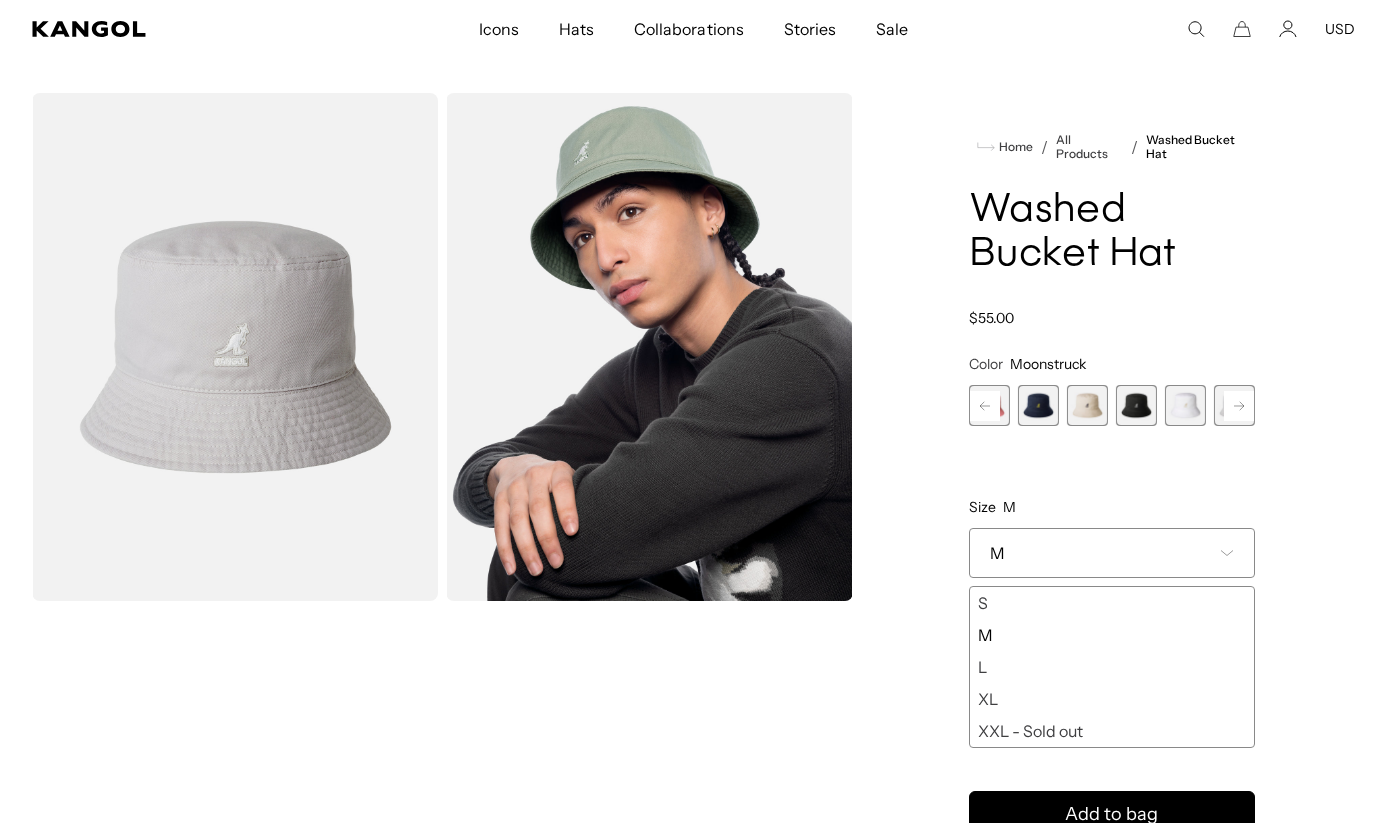 scroll, scrollTop: 0, scrollLeft: 412, axis: horizontal 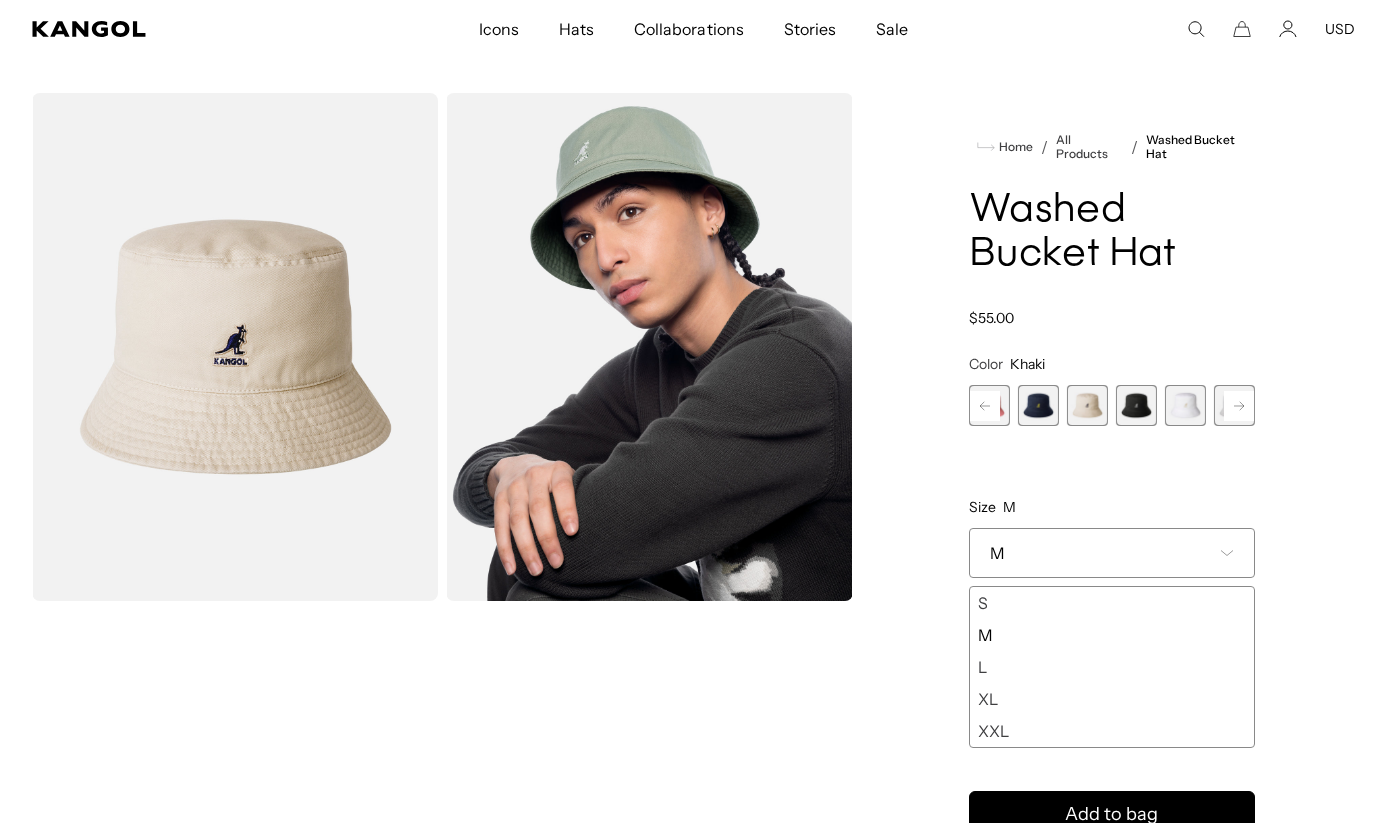 click at bounding box center [1038, 405] 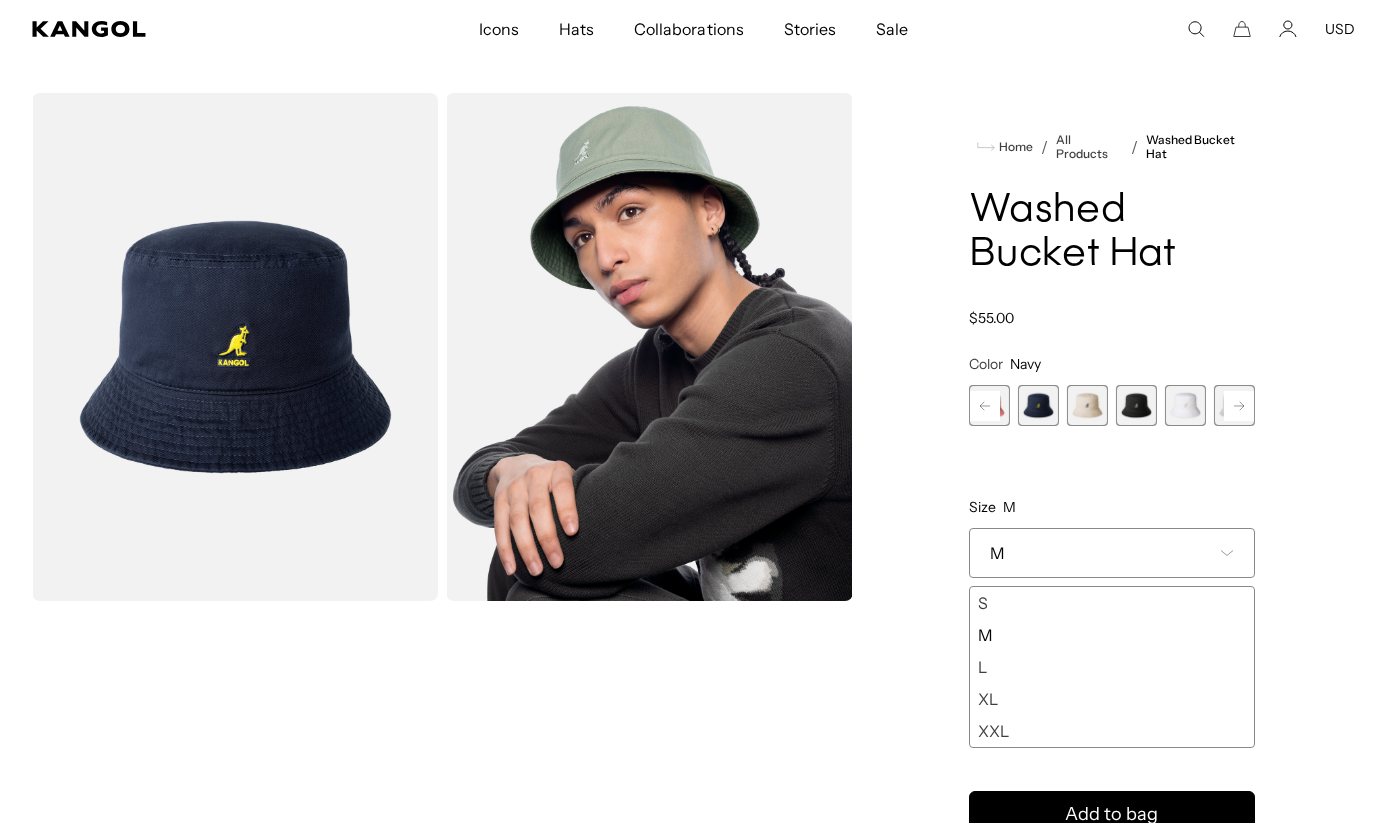 click at bounding box center [1087, 405] 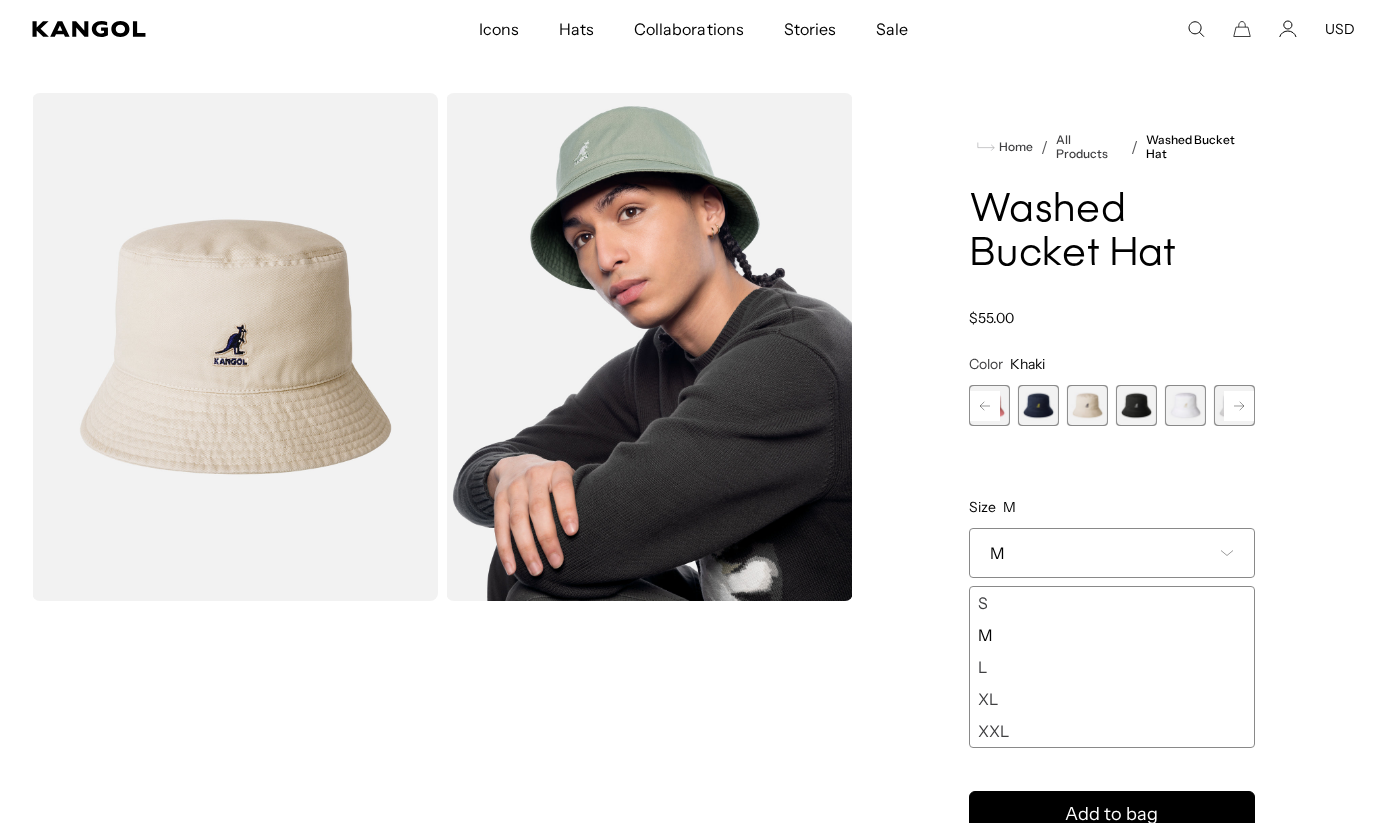 scroll, scrollTop: 0, scrollLeft: 0, axis: both 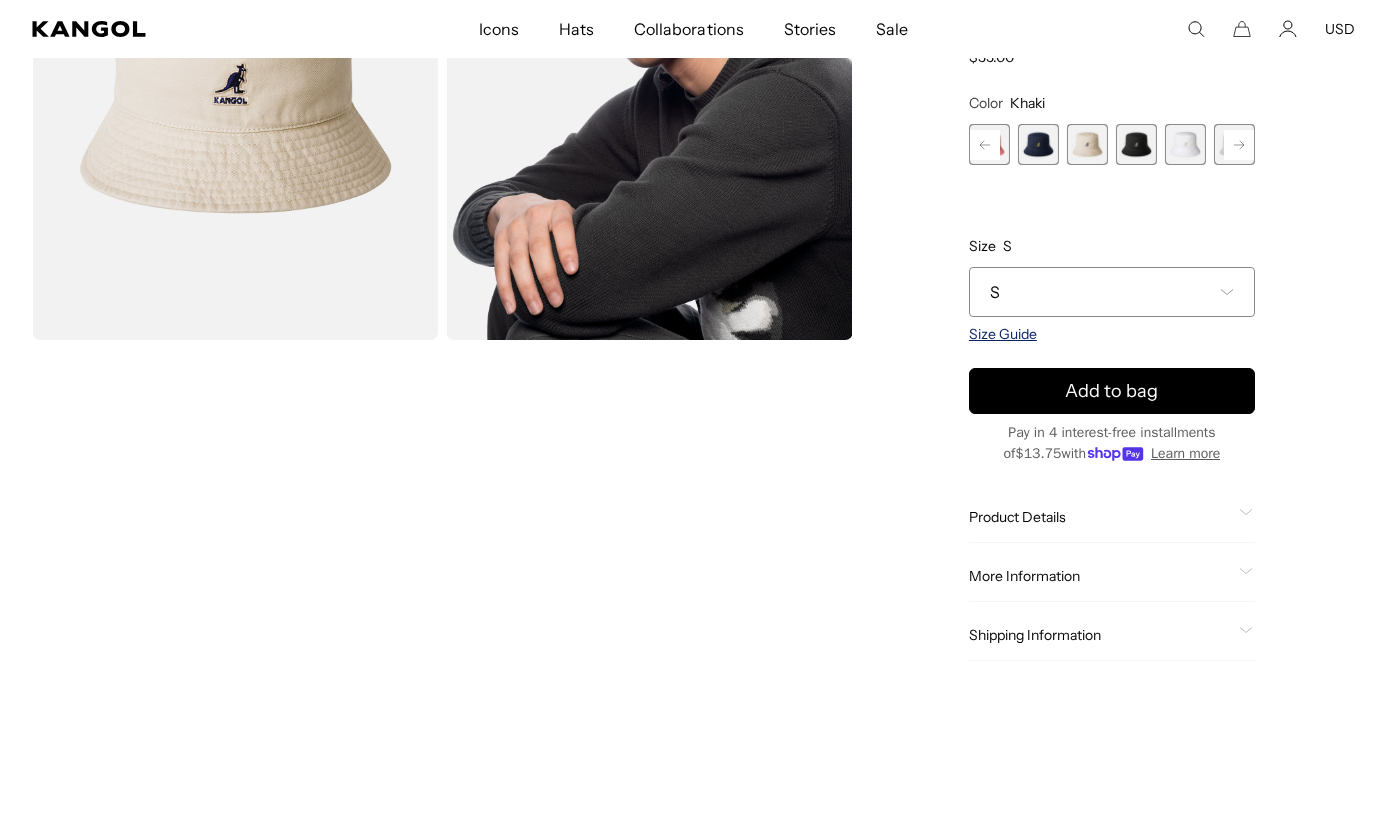 click on "Size Guide" at bounding box center [1003, 334] 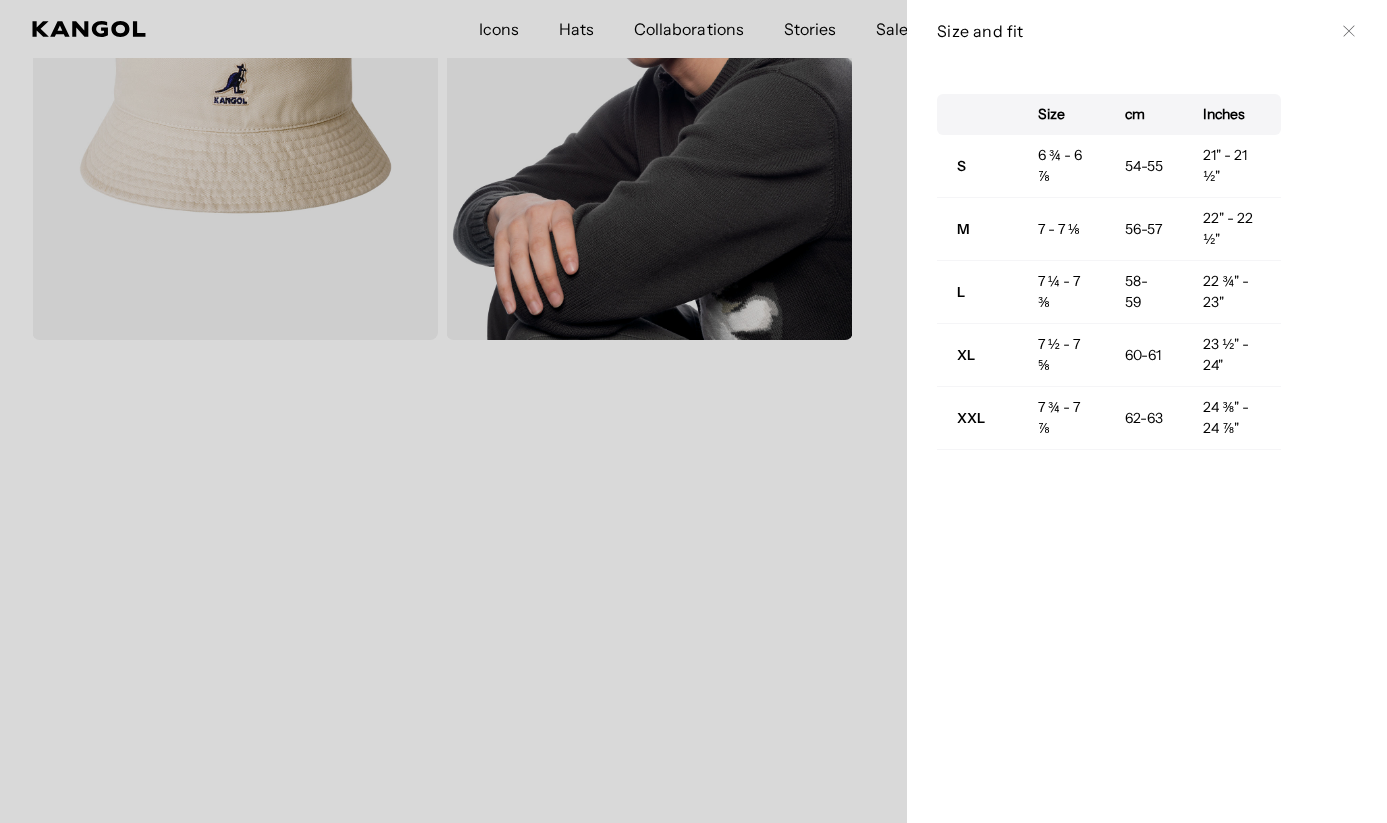 scroll, scrollTop: 0, scrollLeft: 0, axis: both 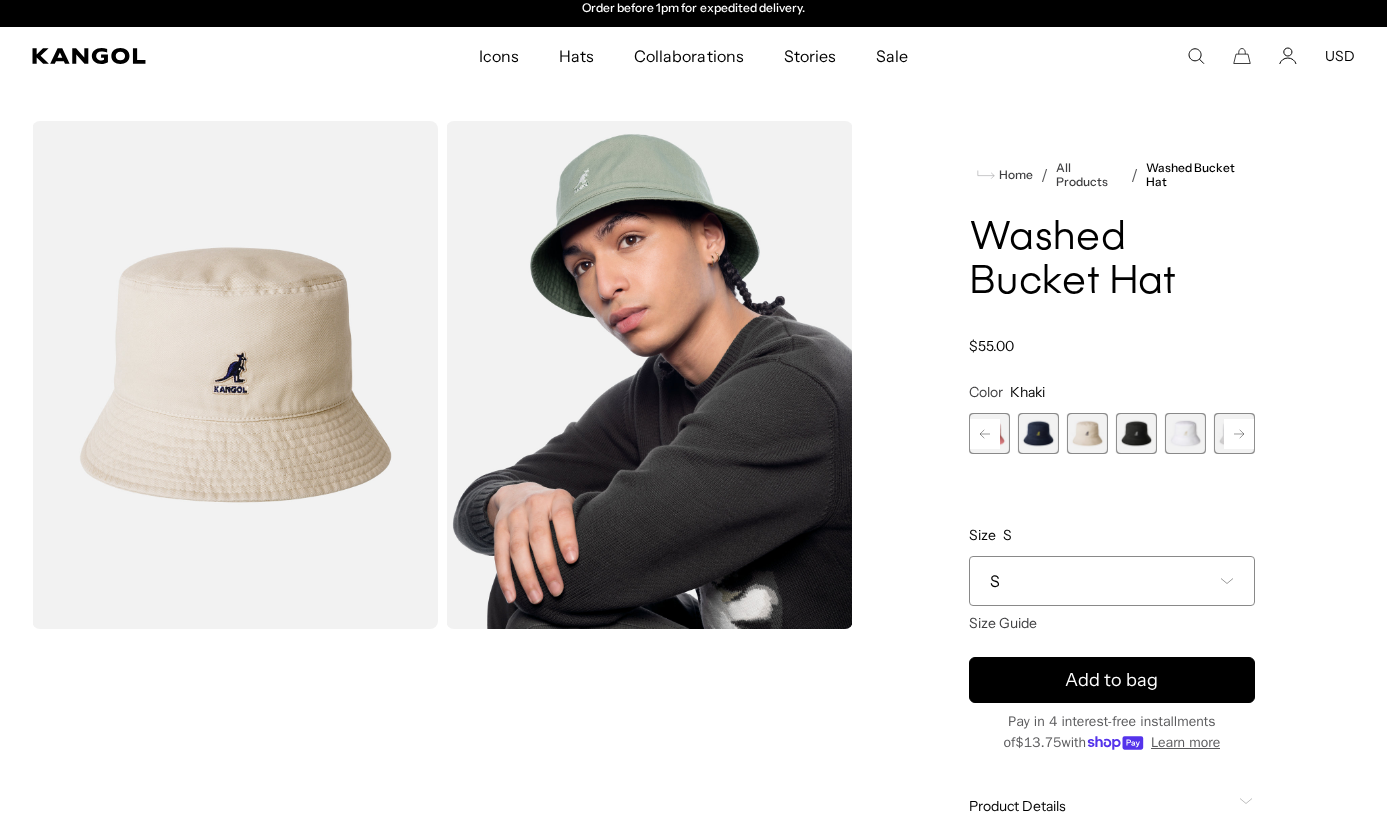click on "Color
Khaki
Previous
Next
AQUATIC
Variant sold out or unavailable
SAGE GREEN
Variant sold out or unavailable
[MEDICAL_DATA]
Variant sold out or unavailable
Iced Lilac
Variant sold out or unavailable
Pepto
Variant sold out or unavailable
Navy
Variant sold out or unavailable" at bounding box center (1112, 498) 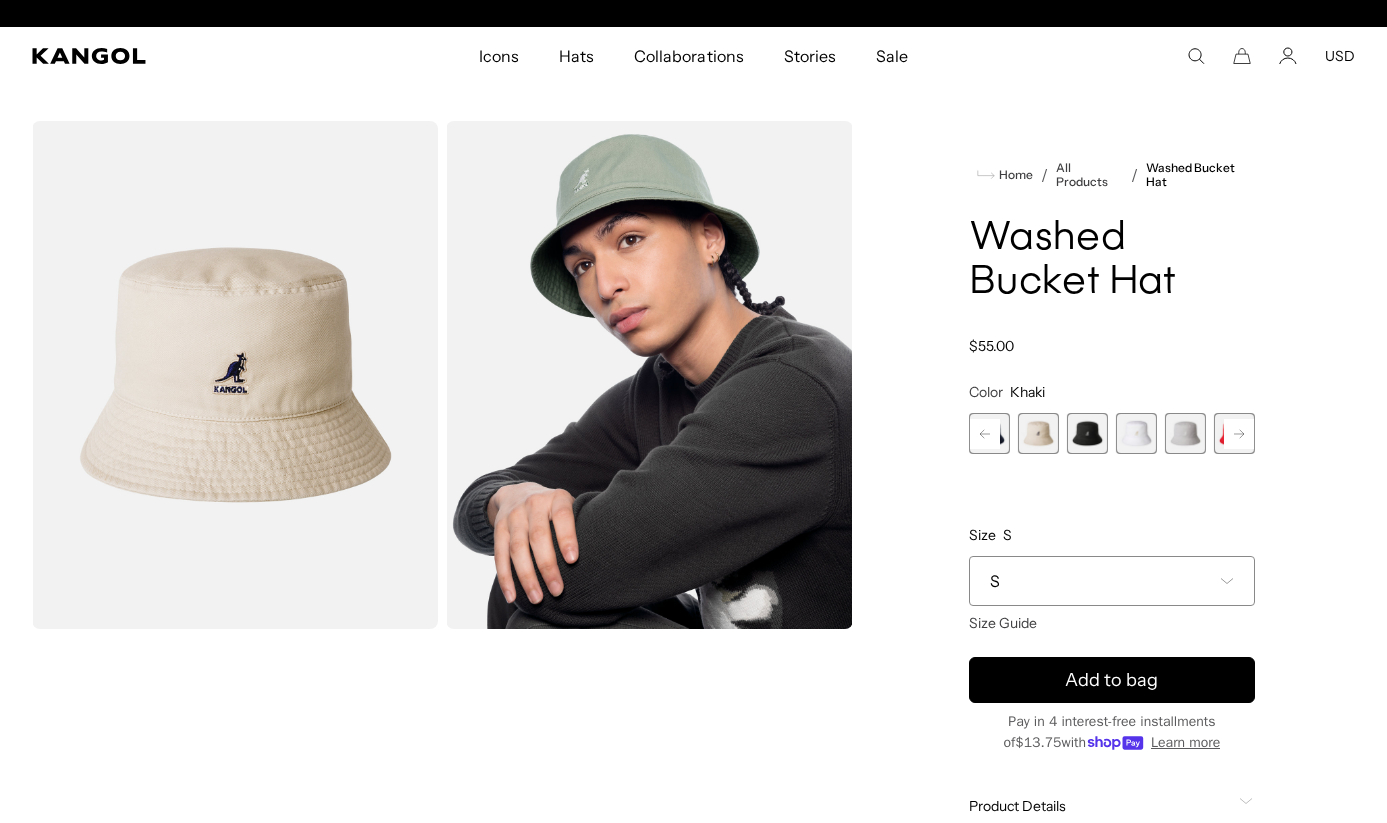 scroll, scrollTop: 0, scrollLeft: 0, axis: both 